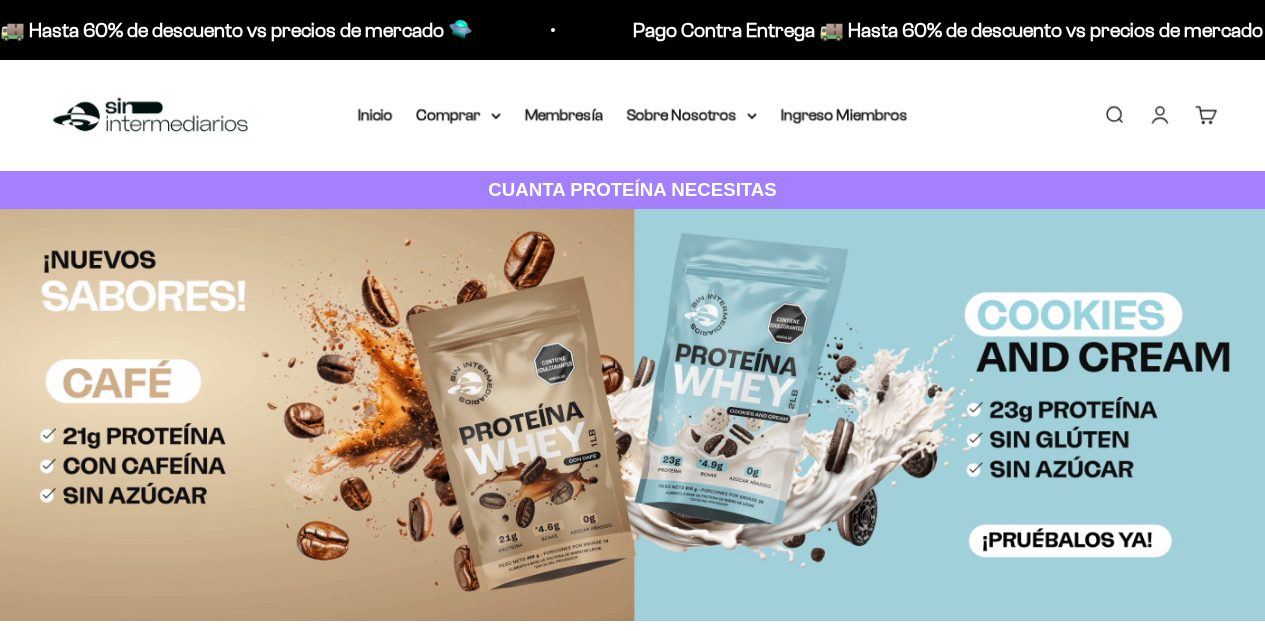 scroll, scrollTop: 0, scrollLeft: 0, axis: both 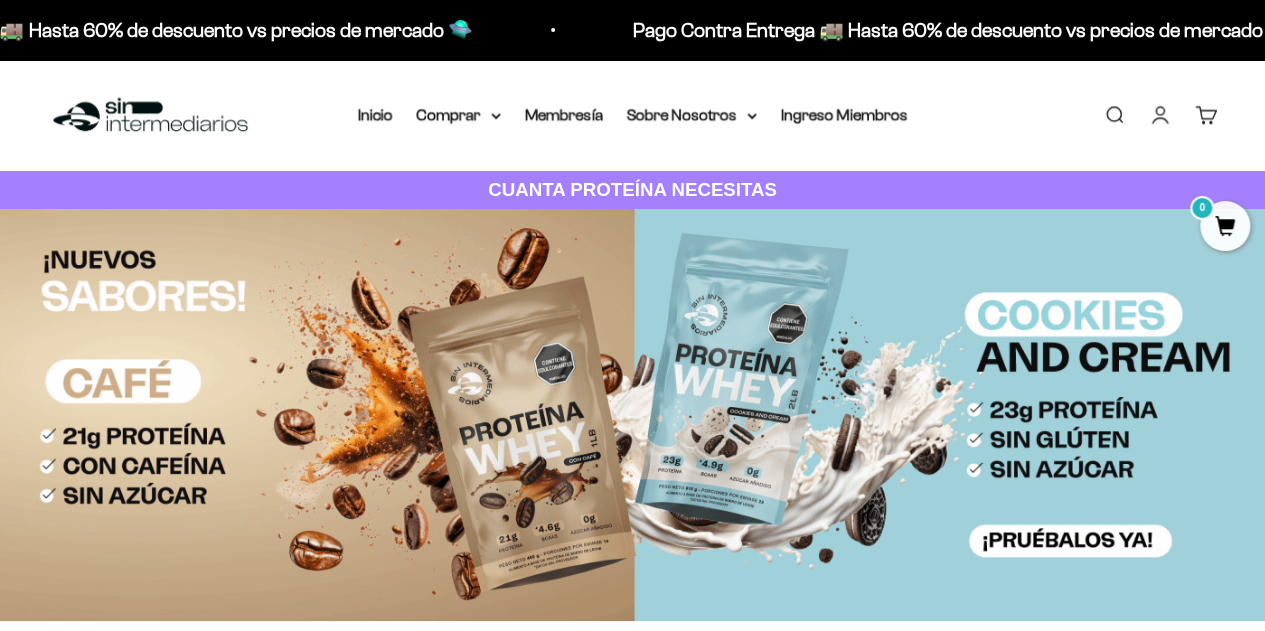click on "Comprar" at bounding box center (459, 115) 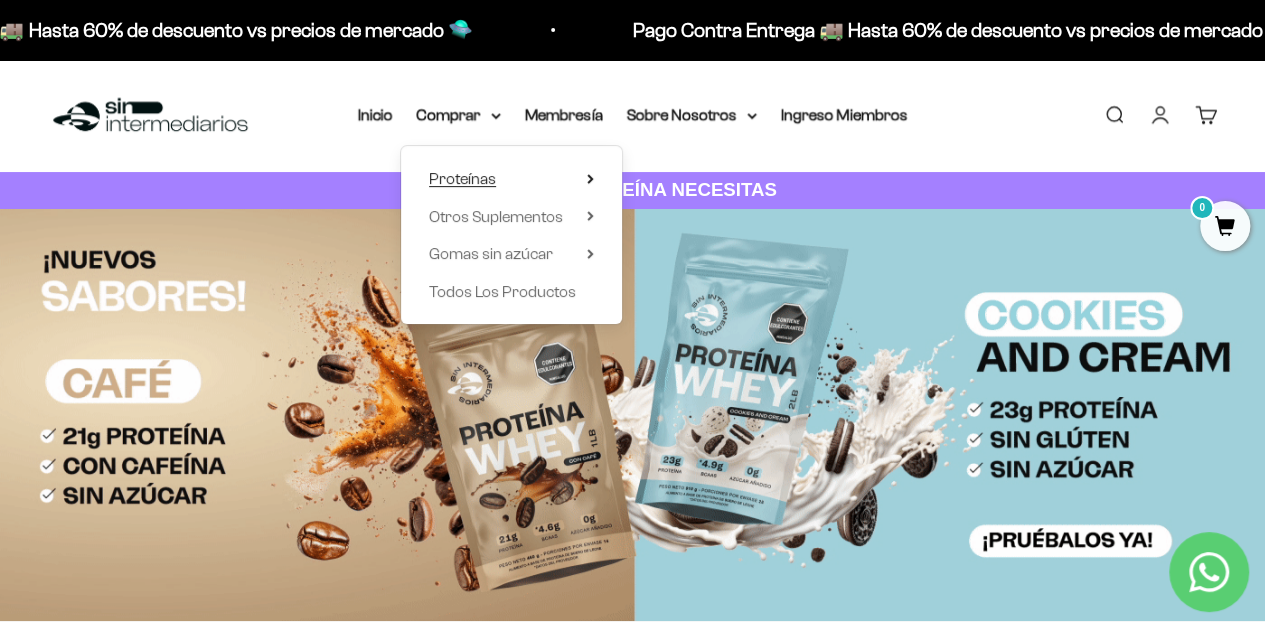 click on "Proteínas" at bounding box center [462, 179] 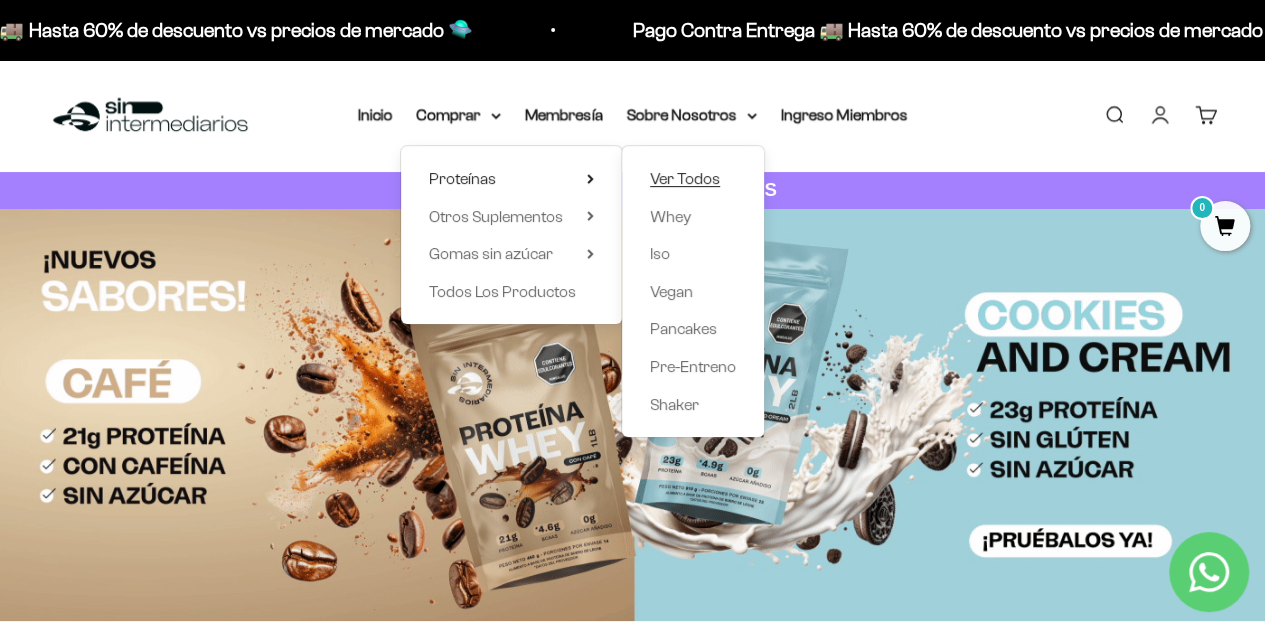 click on "Ver Todos" at bounding box center [693, 179] 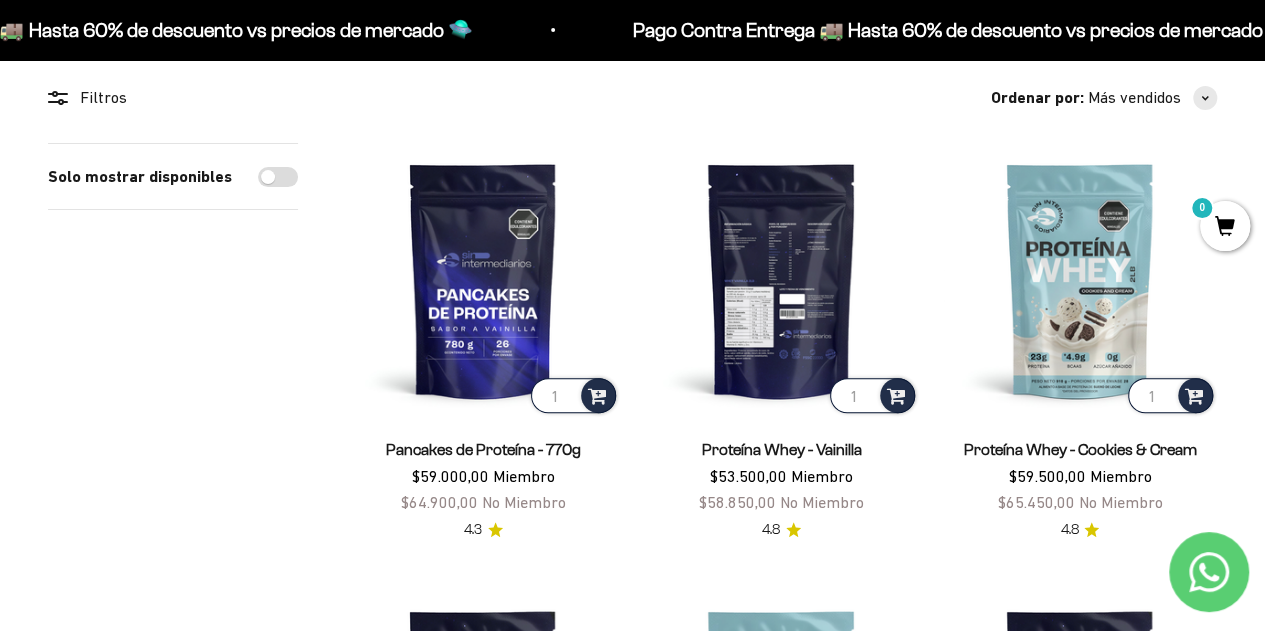 scroll, scrollTop: 175, scrollLeft: 0, axis: vertical 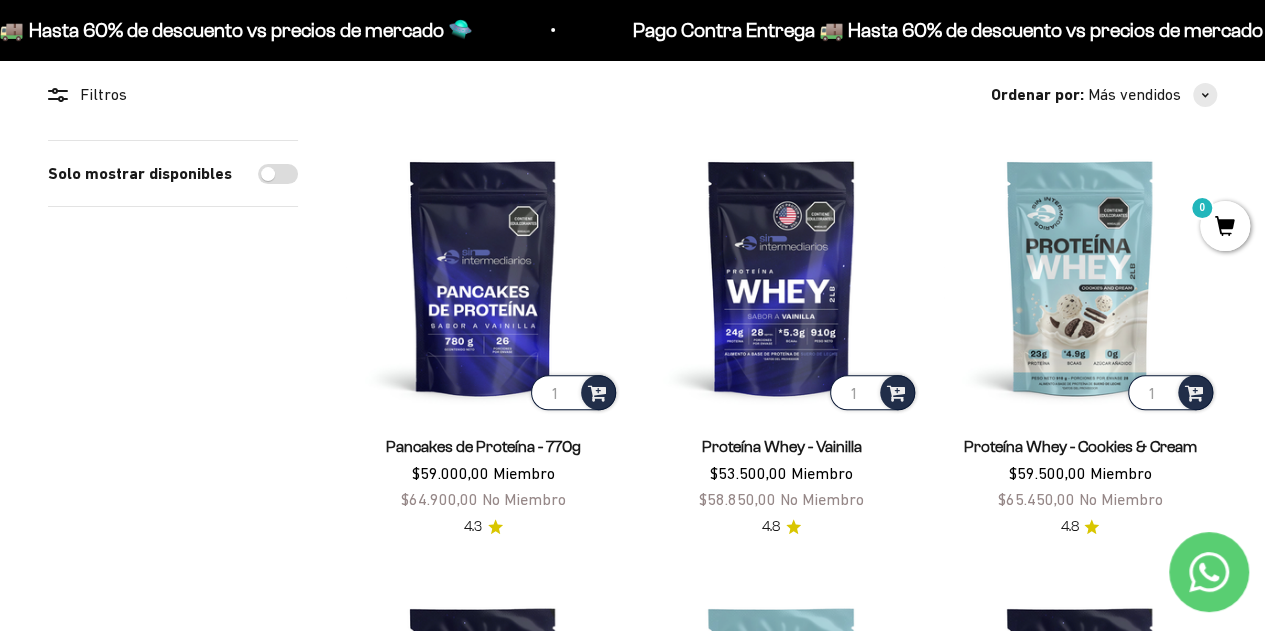 click on "Proteína Whey - Cookies & Cream" at bounding box center (1079, 446) 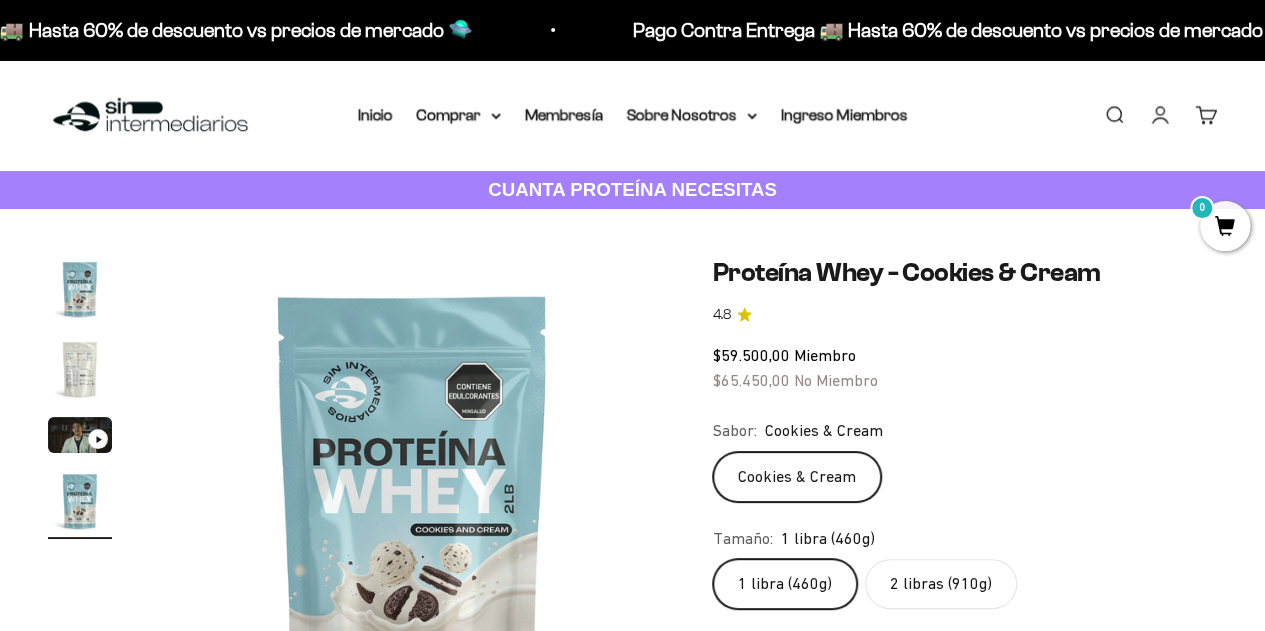 scroll, scrollTop: 178, scrollLeft: 0, axis: vertical 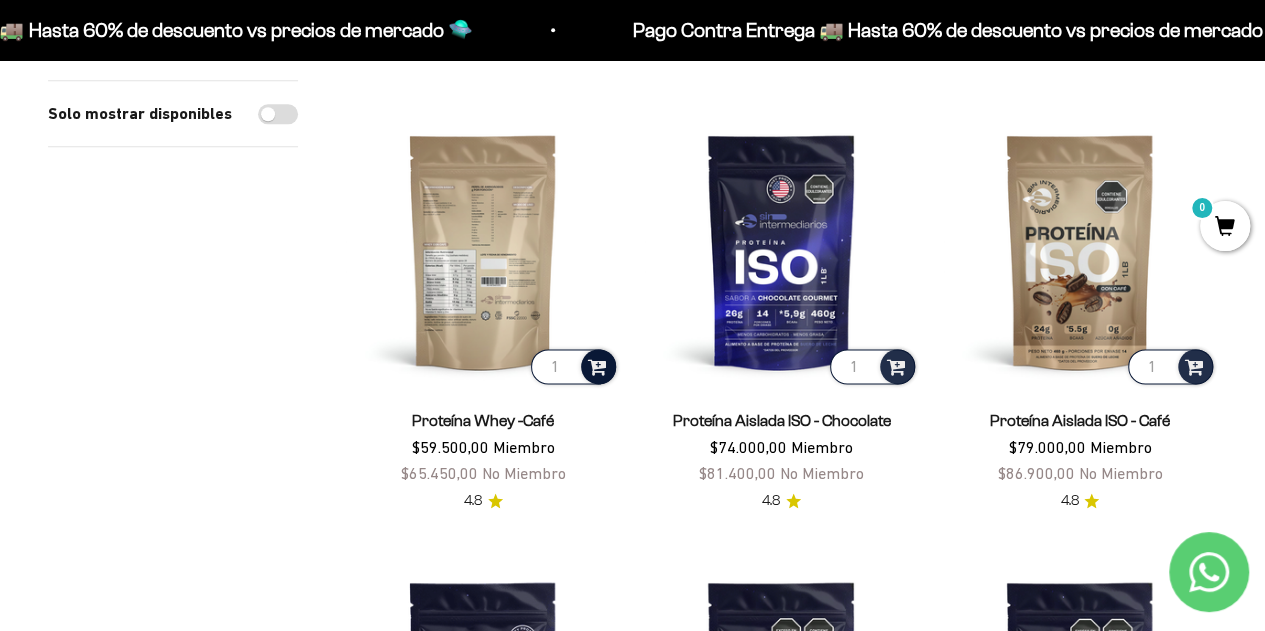 click at bounding box center (597, 365) 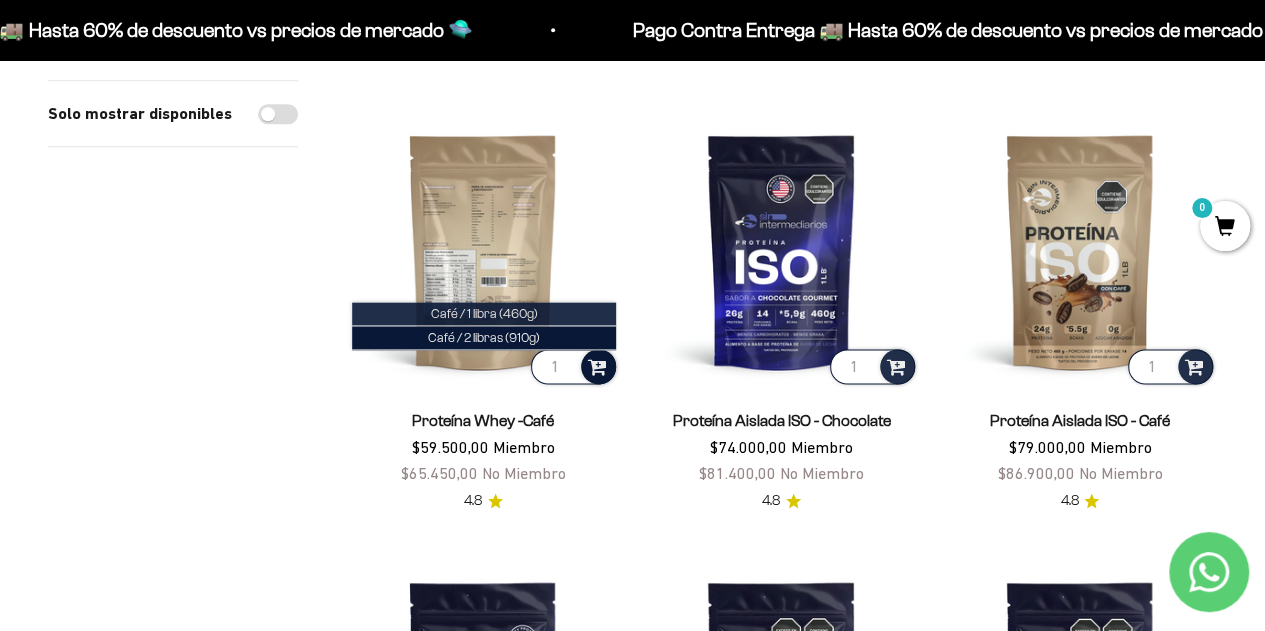 click on "Café / 1 libra (460g)" at bounding box center (484, 313) 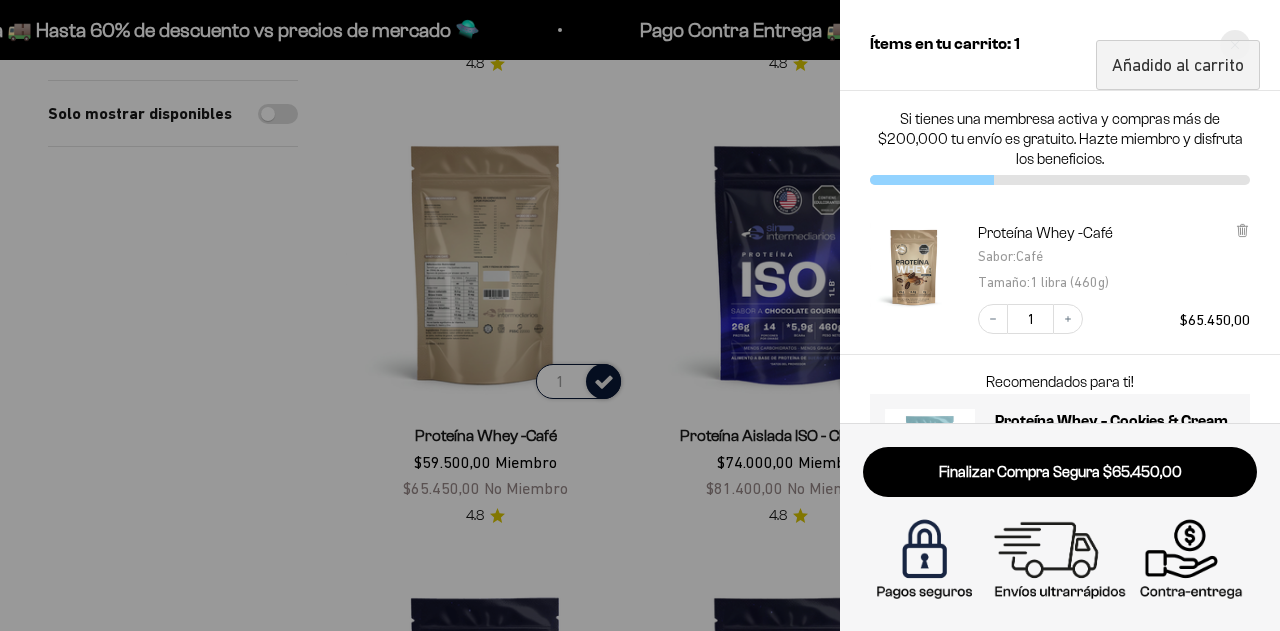 click at bounding box center [1235, 45] 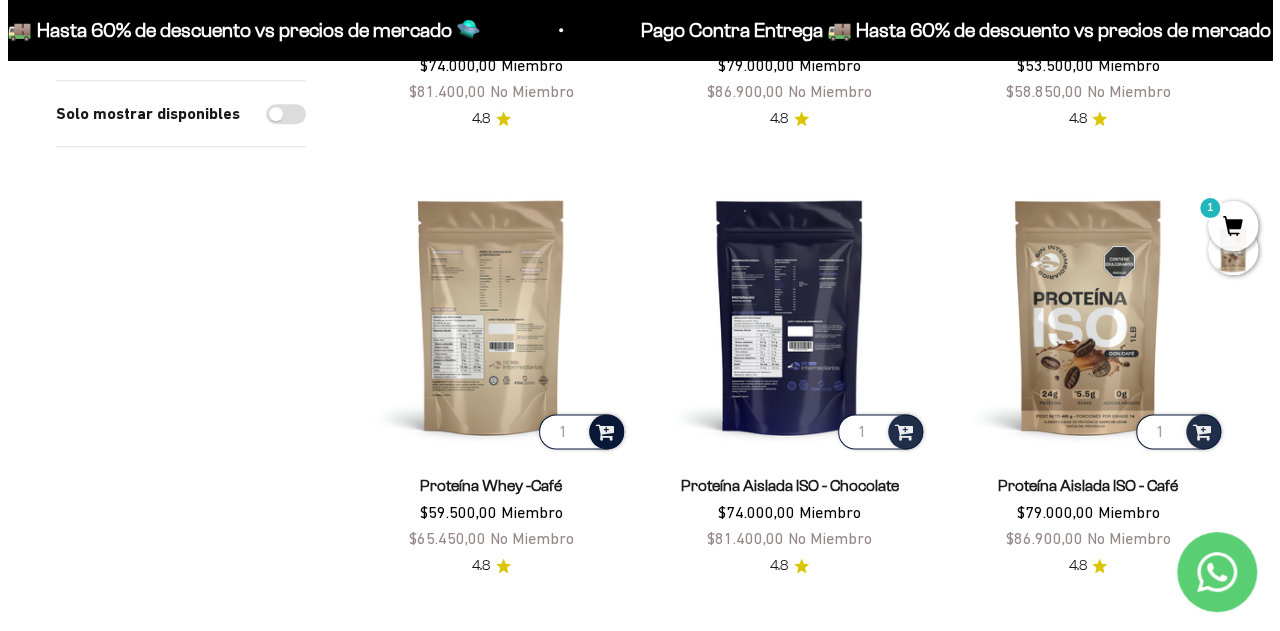 scroll, scrollTop: 1047, scrollLeft: 0, axis: vertical 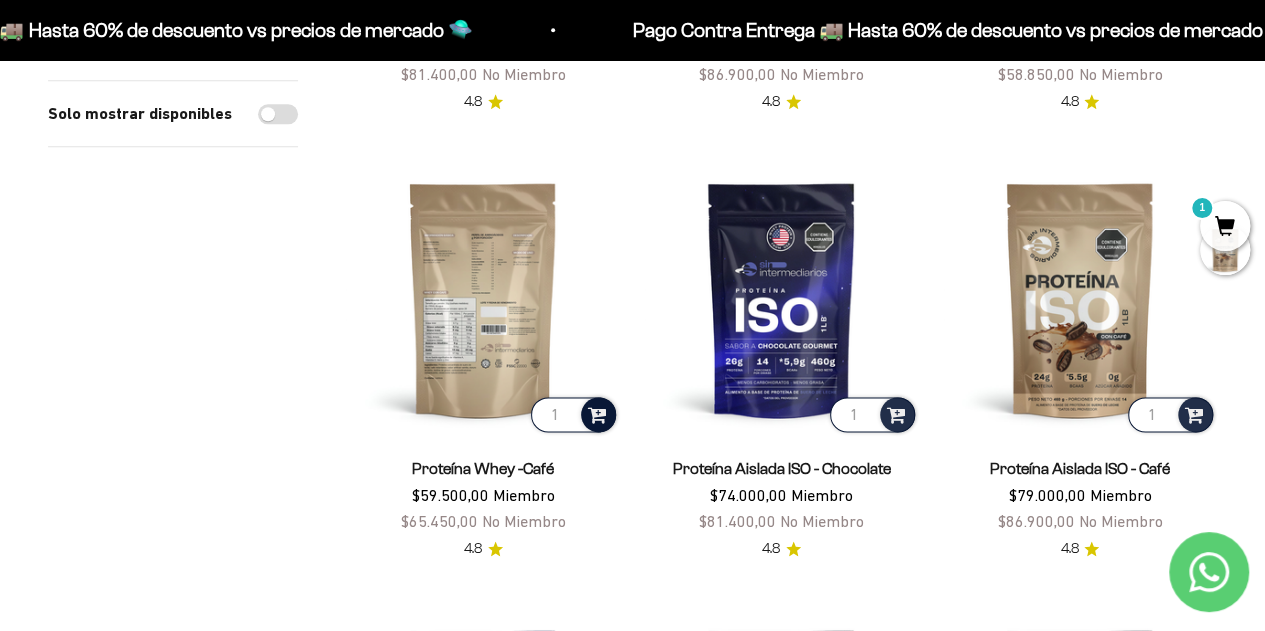 click at bounding box center [597, 413] 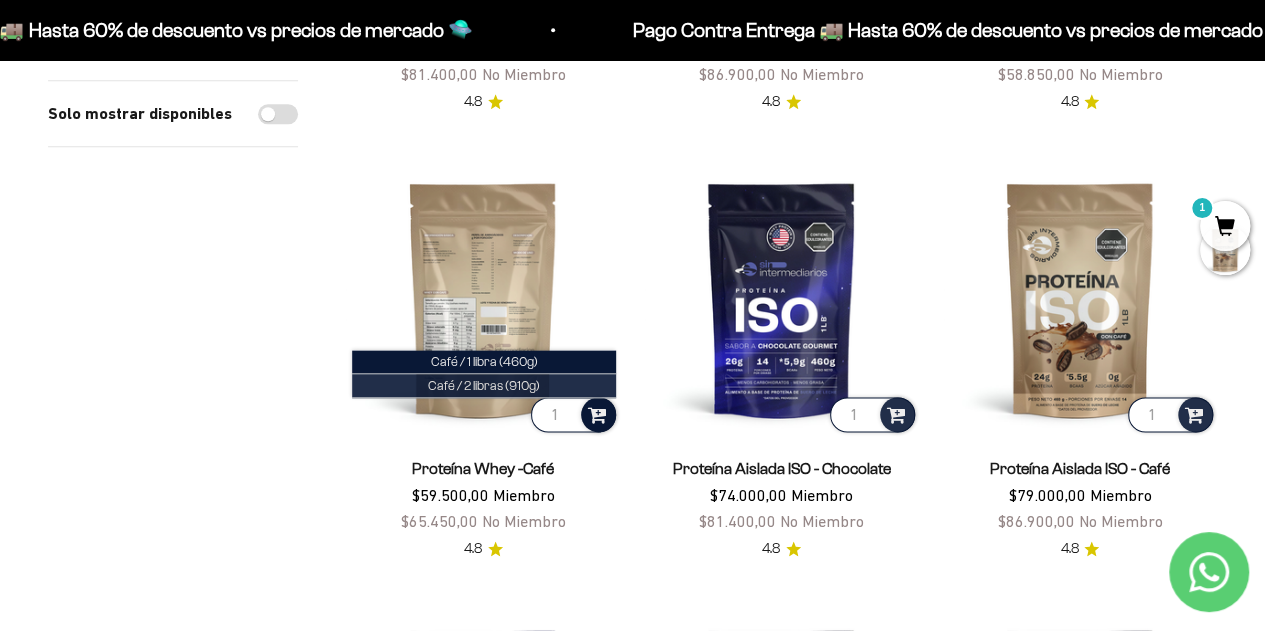 click on "Café / 2 libras (910g)" at bounding box center [484, 386] 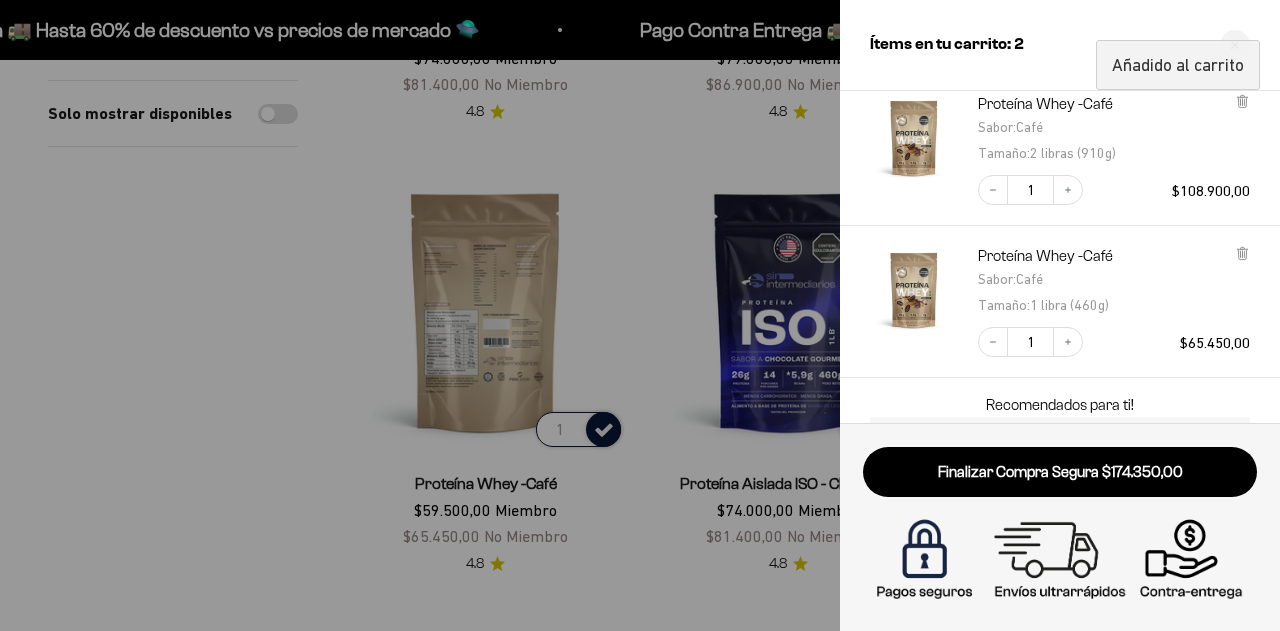 scroll, scrollTop: 133, scrollLeft: 0, axis: vertical 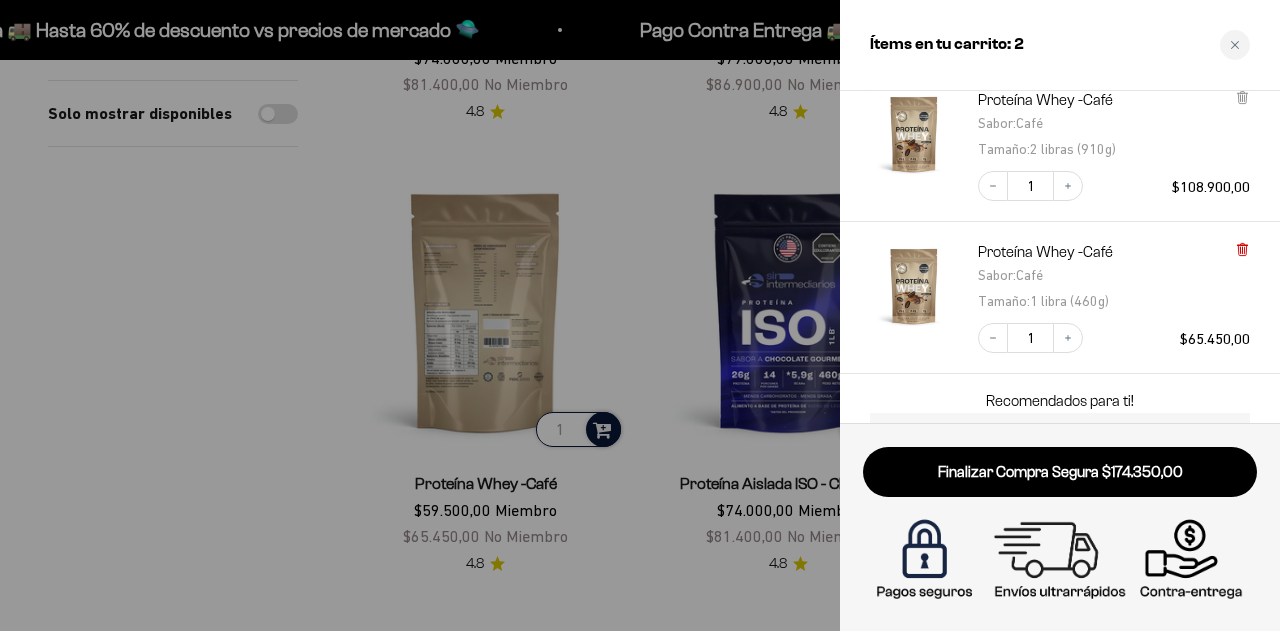 click 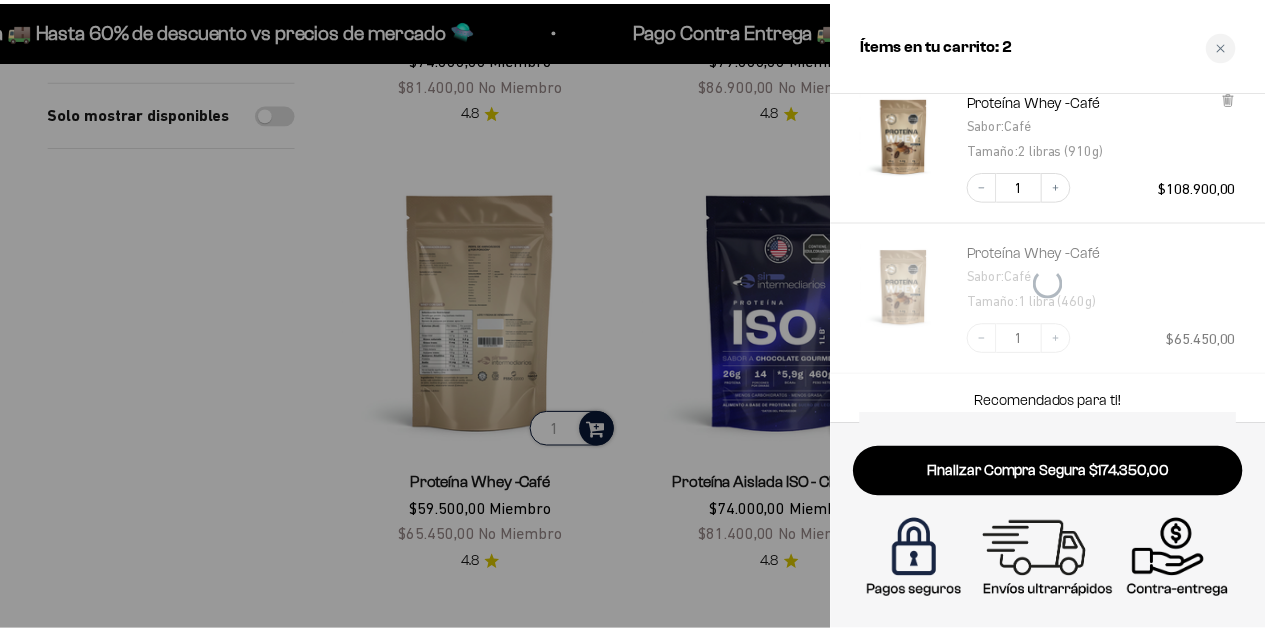 scroll, scrollTop: 106, scrollLeft: 0, axis: vertical 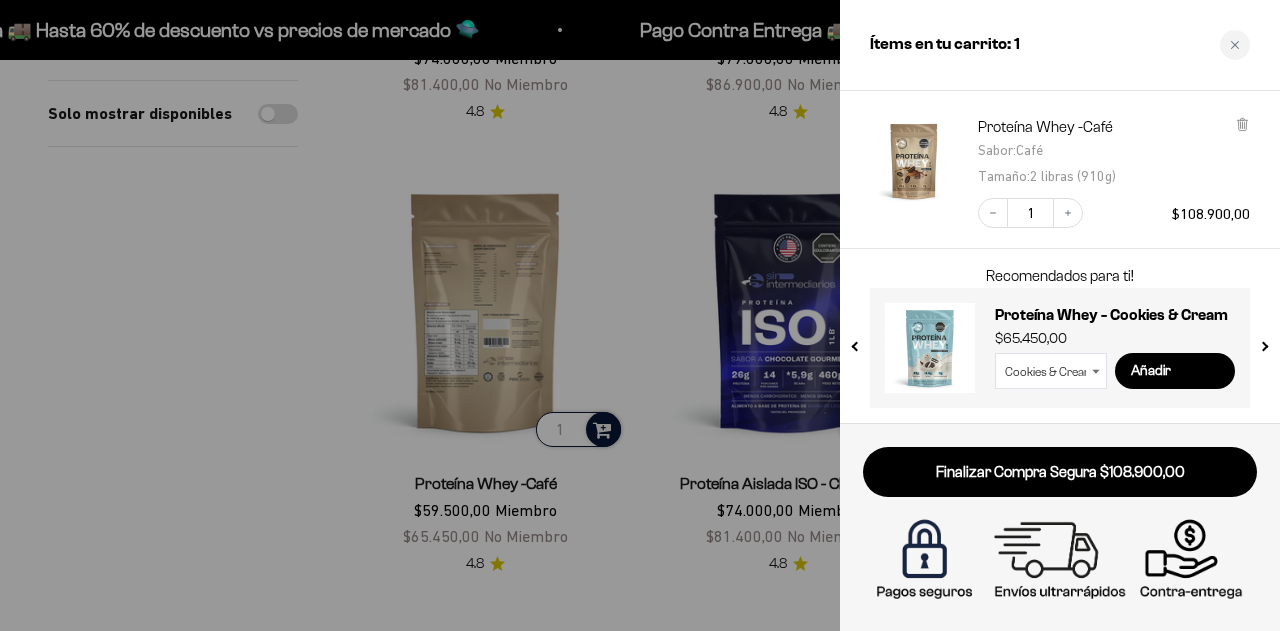click on "Proteína Whey -Café Sabor :  Café Tamaño :  2 libras (910g)" at bounding box center [1114, 152] 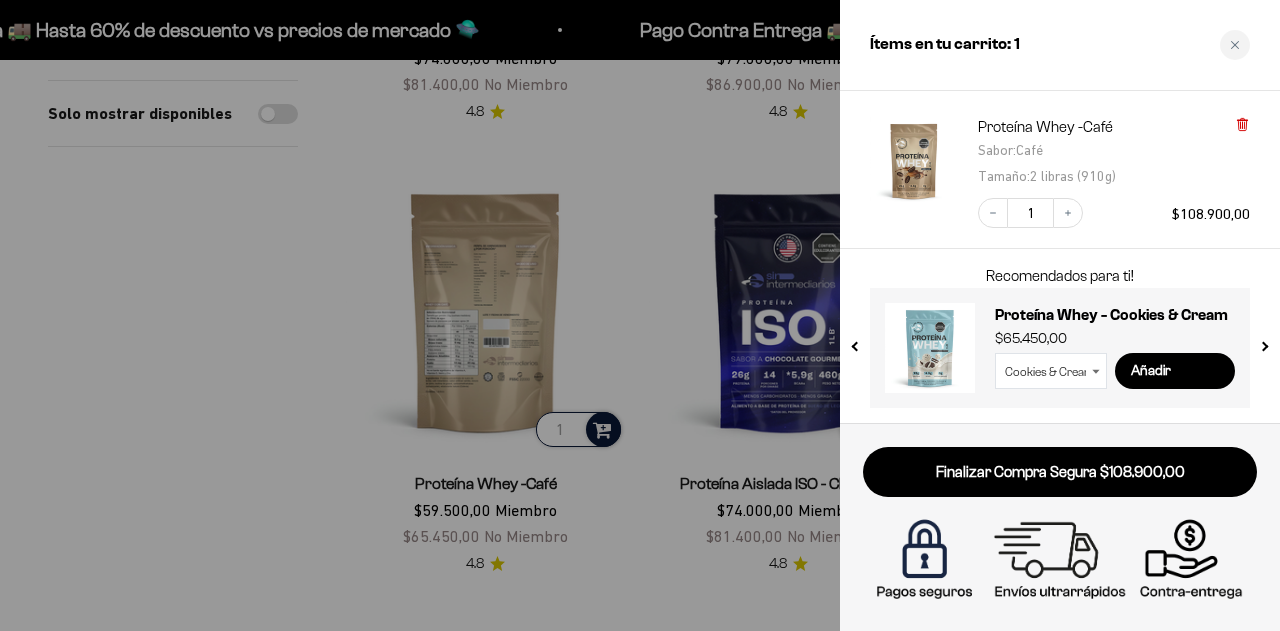 click 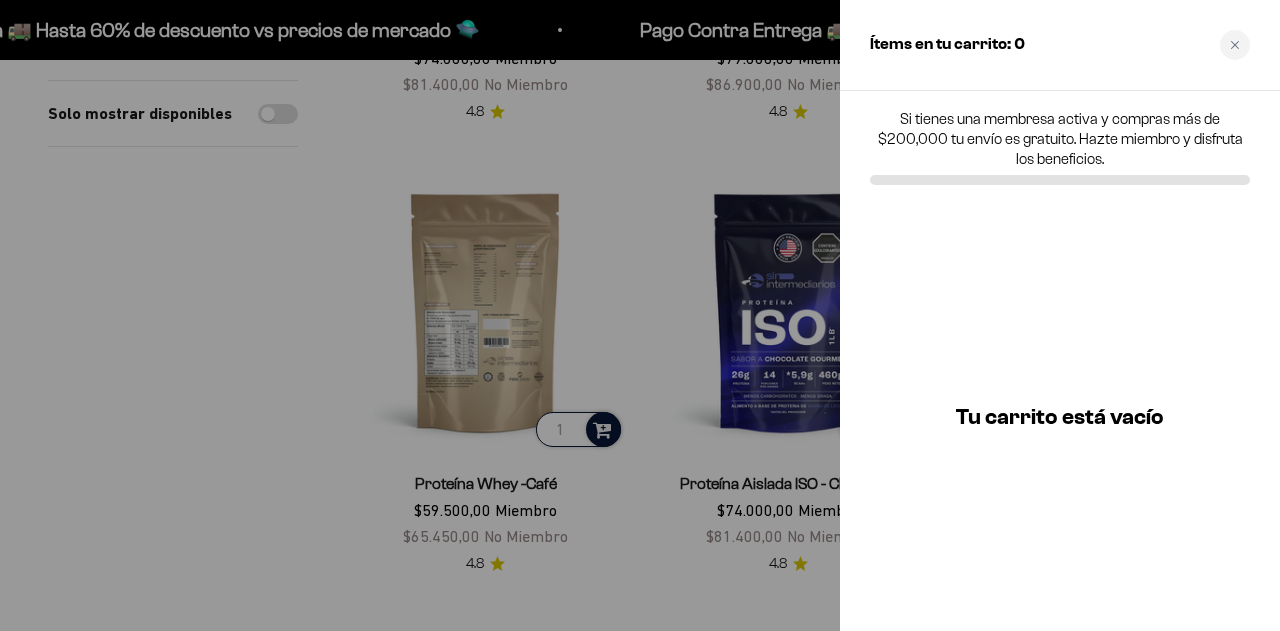 click at bounding box center (640, 315) 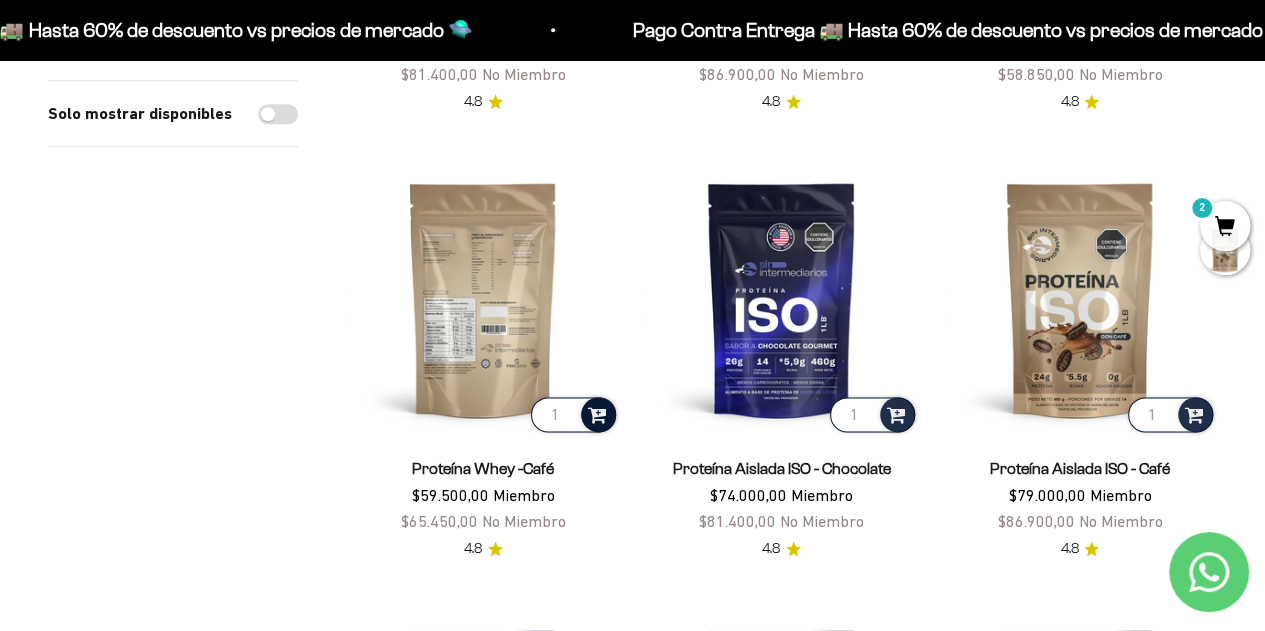 click at bounding box center (597, 413) 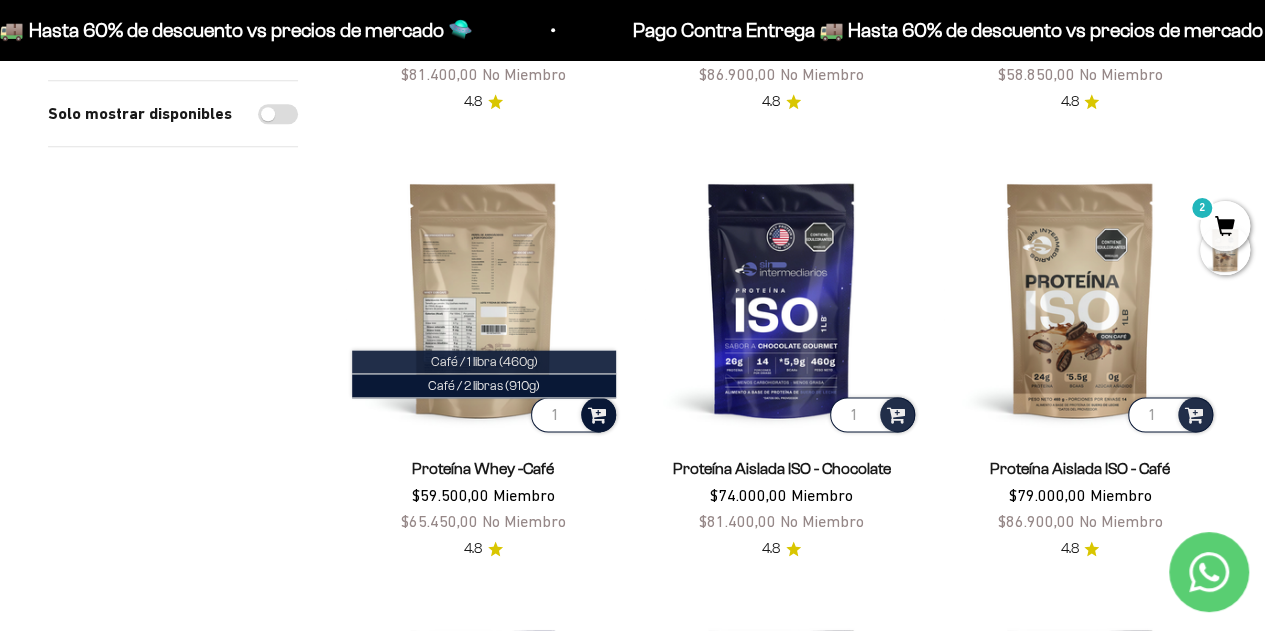 click on "Café / 1 libra (460g)" at bounding box center [484, 362] 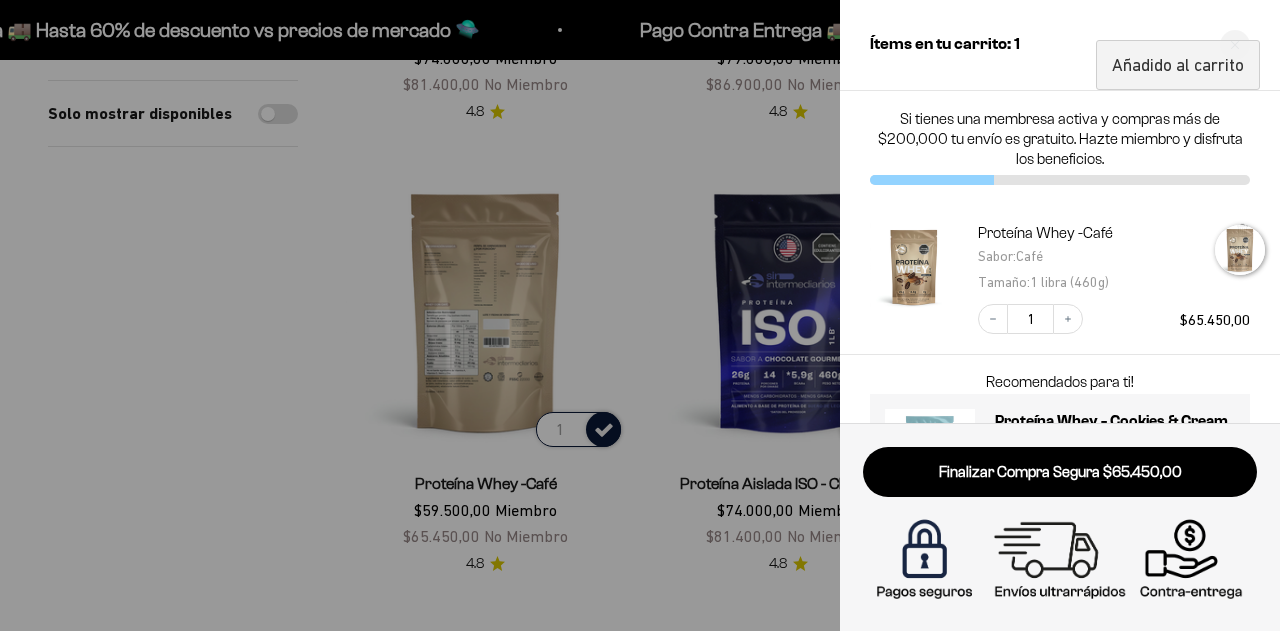 click at bounding box center [640, 315] 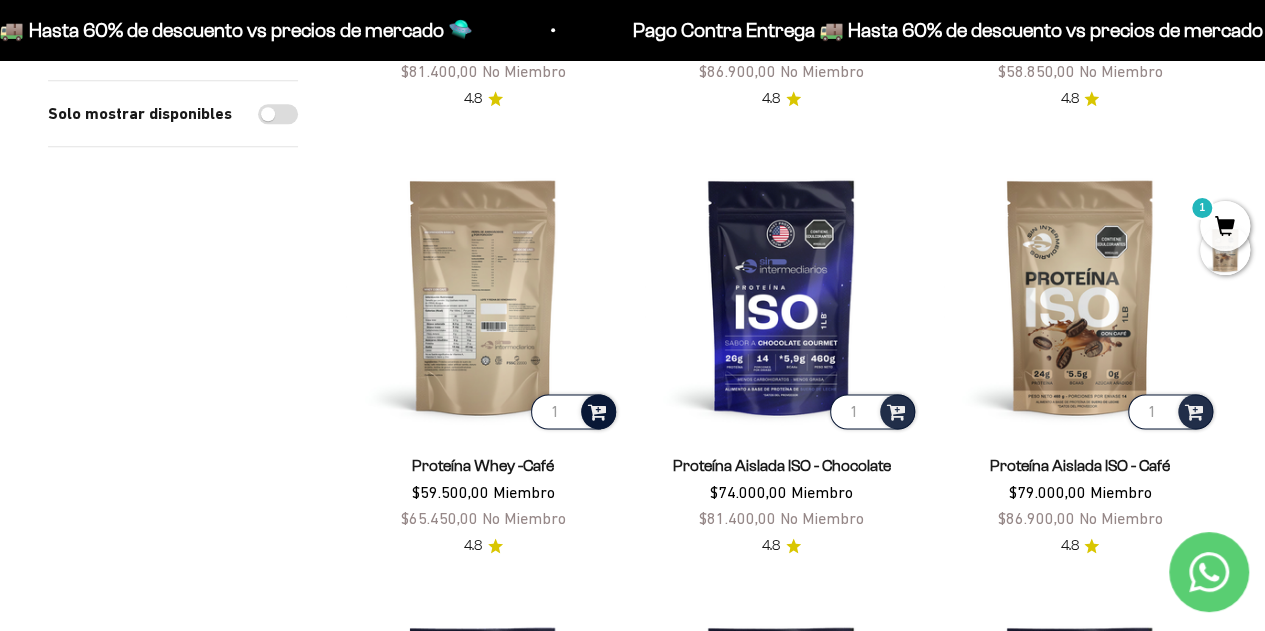 scroll, scrollTop: 1055, scrollLeft: 0, axis: vertical 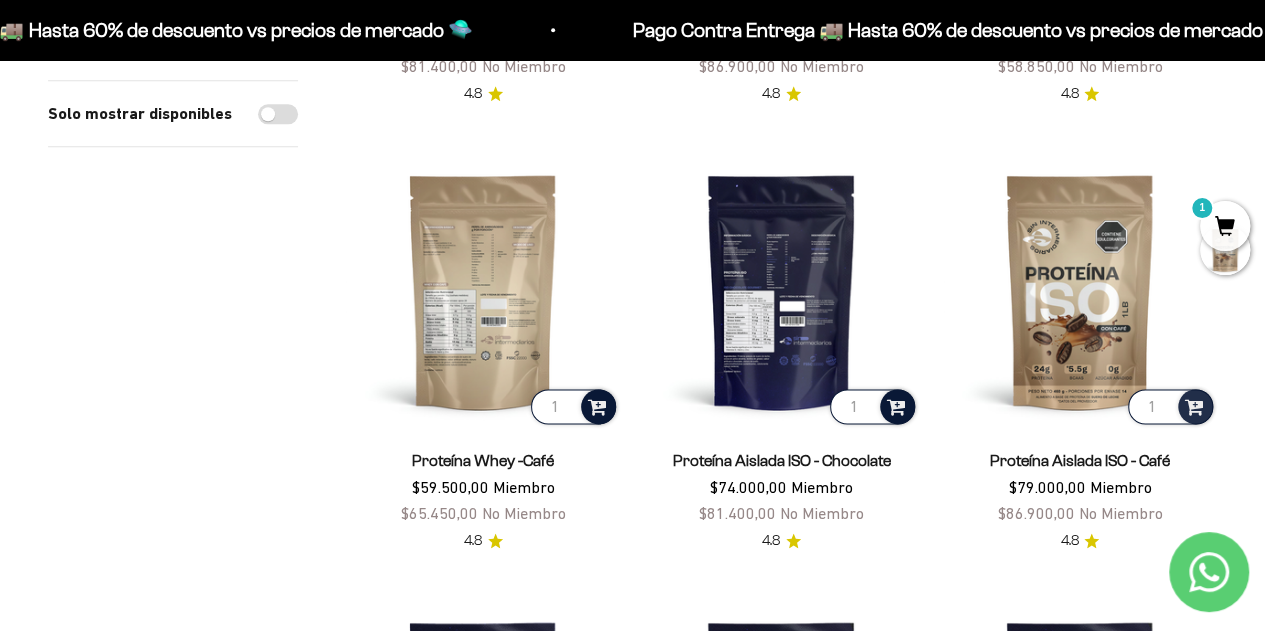 click at bounding box center [896, 405] 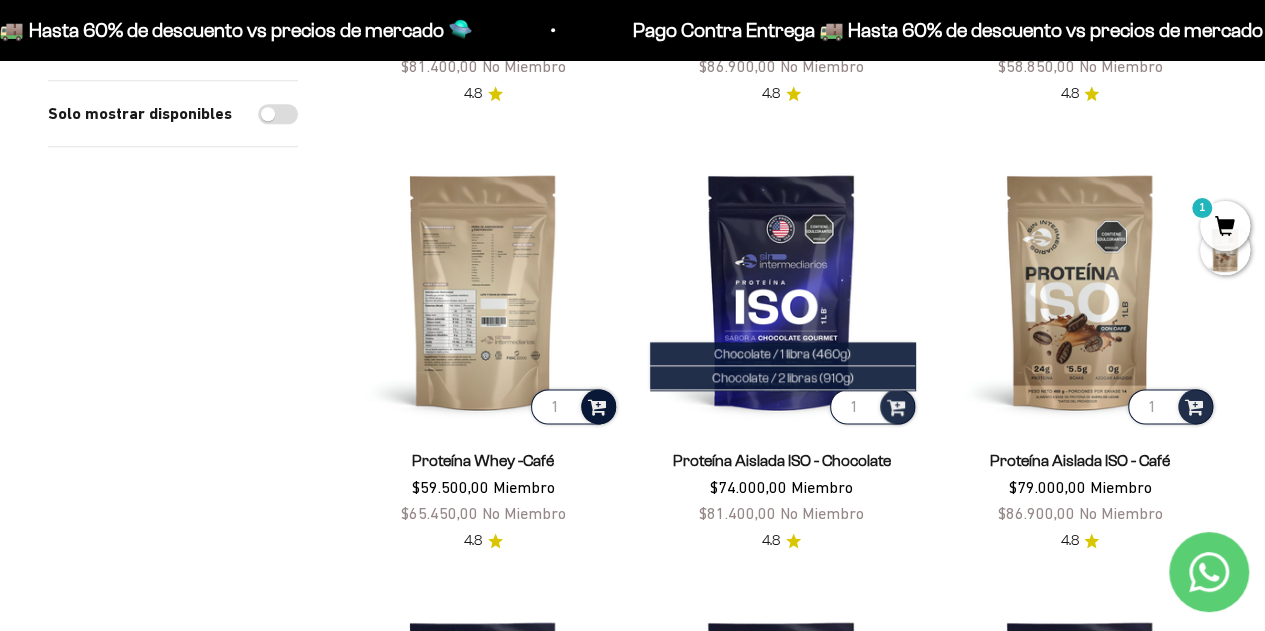 click on "1
Pancakes de Proteína - 770g $59.000,00   Miembro $64.900,00   No Miembro 4.3
1
Proteína Whey - Vainilla $53.500,00   Miembro $58.850,00   No Miembro 4.8
1
Proteína Whey - Cookies & Cream $59.500,00   Miembro $65.450,00   No Miembro 4.8
1
Proteína Aislada ISO - Vainilla $74.000,00   Miembro $81.400,00   No Miembro 4.8
1
Proteína Aislada ISO - Cookies & Cream $79.000,00   Miembro $86.900,00   No Miembro 4.8
1
Proteína Whey - Chocolate $53.500,00   Miembro $58.850,00   No Miembro 4.8
1
Proteína Whey -Café $59.500,00   Miembro $65.450,00   No Miembro 4.8
1 Chocolate / 1 libra (460g) Chocolate / 2 libras (910g)
Proteína Aislada ISO - Chocolate $74.000,00   Miembro $81.400,00   4.8" at bounding box center (781, 130) 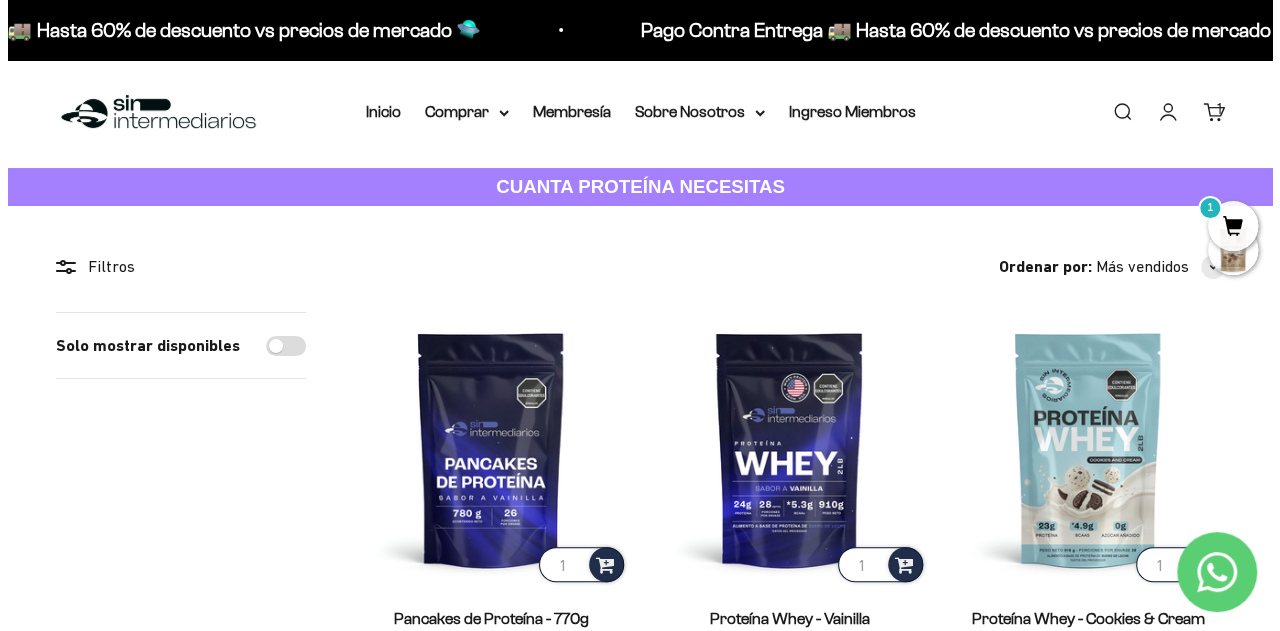 scroll, scrollTop: 1, scrollLeft: 0, axis: vertical 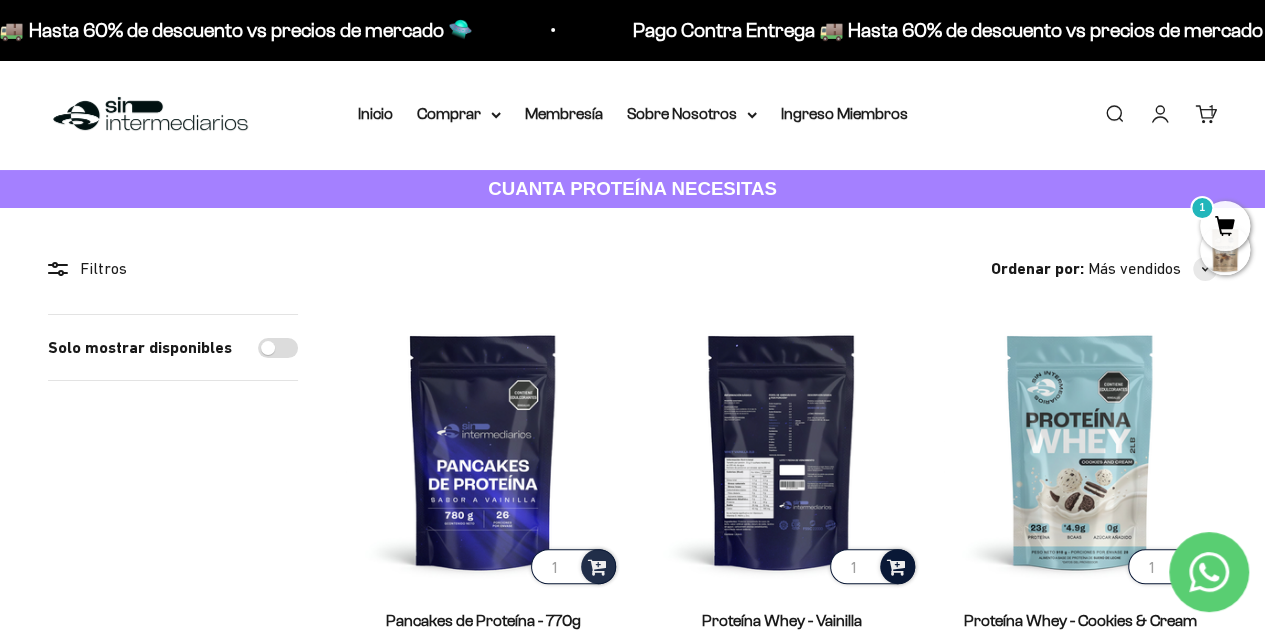 click at bounding box center [897, 566] 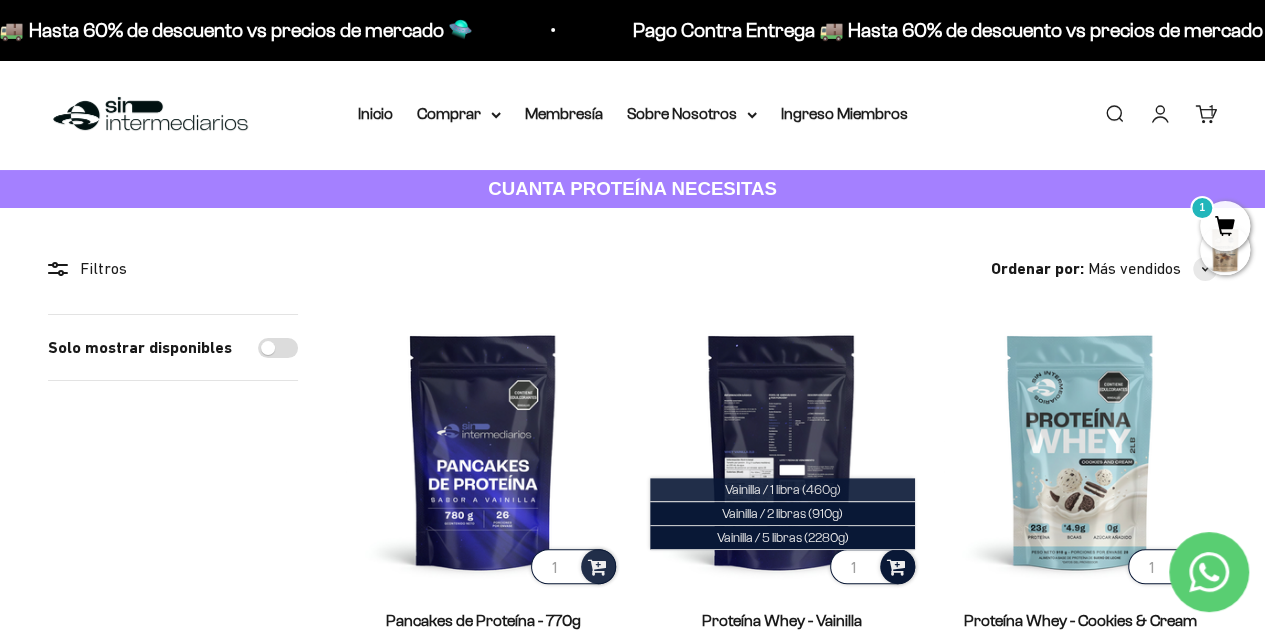 click on "Vainilla / 1 libra (460g)" at bounding box center (782, 490) 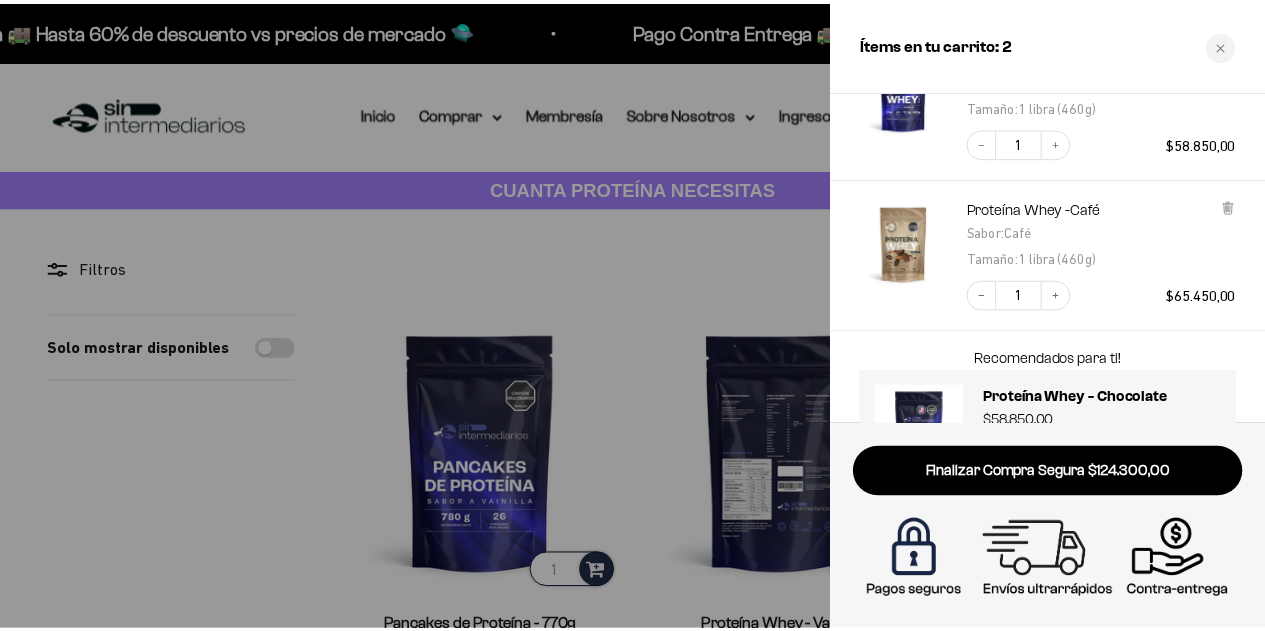 scroll, scrollTop: 258, scrollLeft: 0, axis: vertical 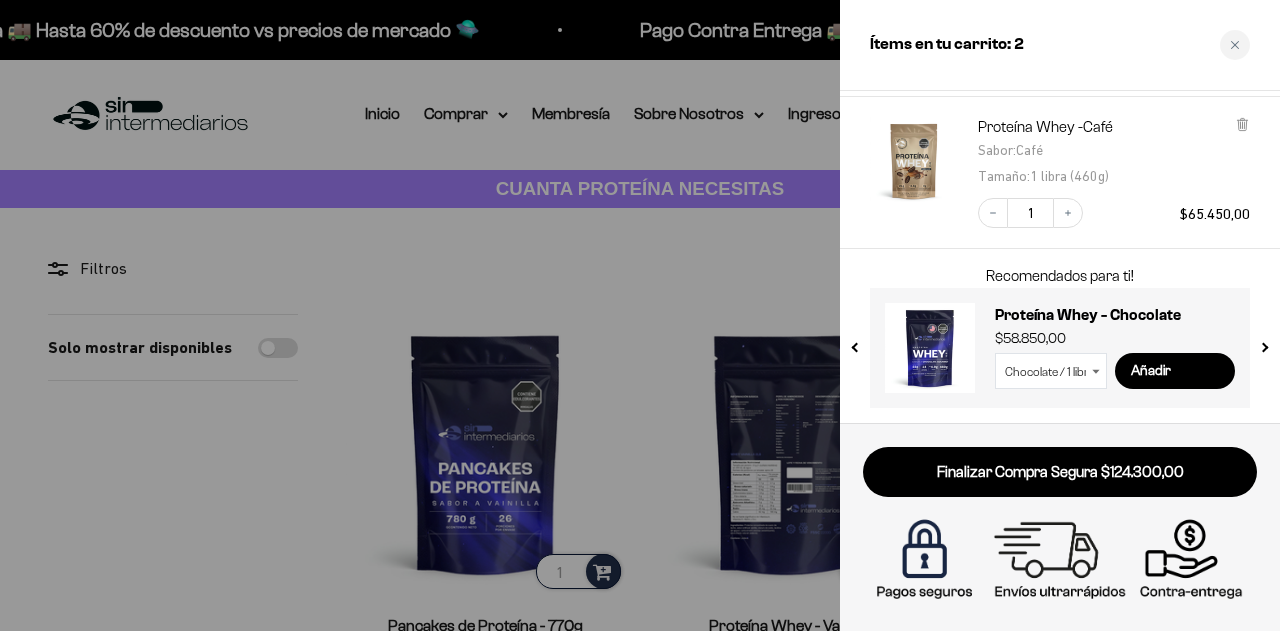 click at bounding box center (640, 315) 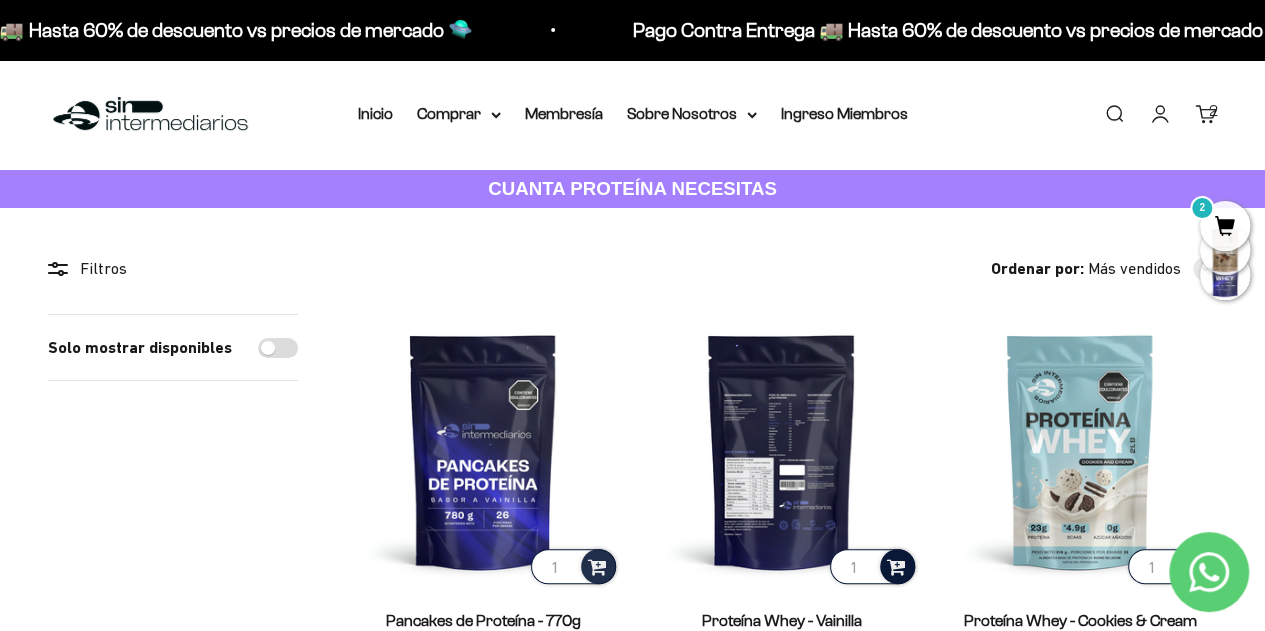 click on "Inicio
Comprar
Proteínas
Ver Todos
Whey
Iso
Vegan" at bounding box center (633, 114) 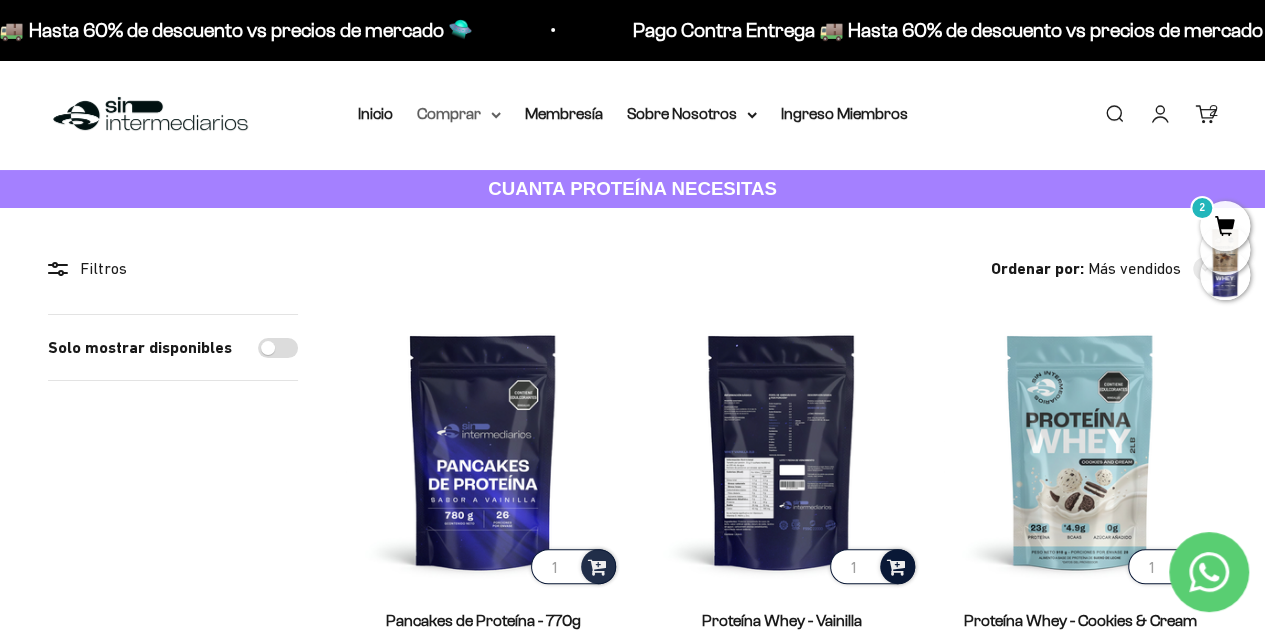 click on "Comprar" at bounding box center (459, 114) 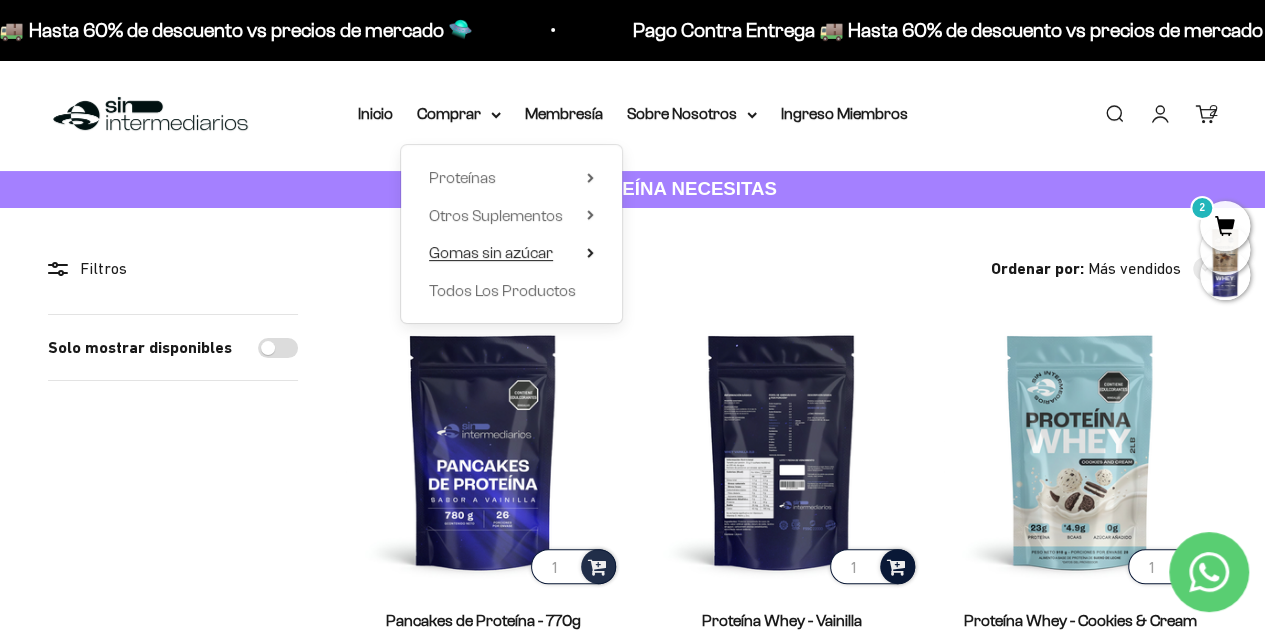 click on "Gomas sin azúcar" at bounding box center [491, 252] 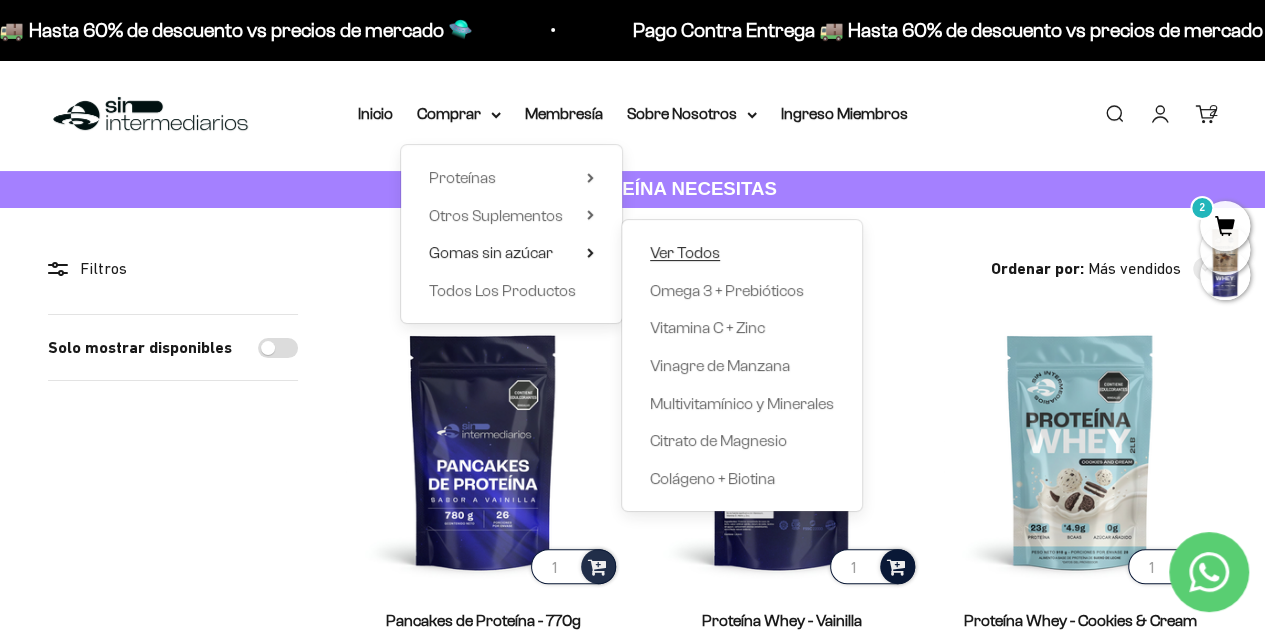 click on "Ver Todos" at bounding box center [685, 252] 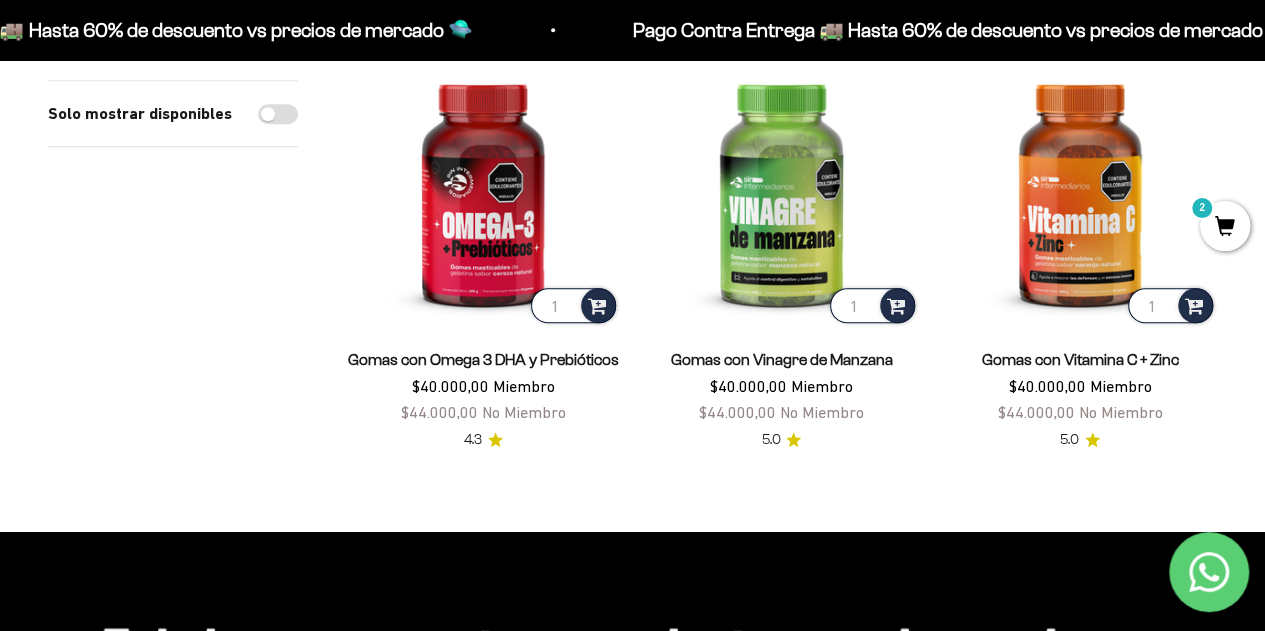 scroll, scrollTop: 733, scrollLeft: 0, axis: vertical 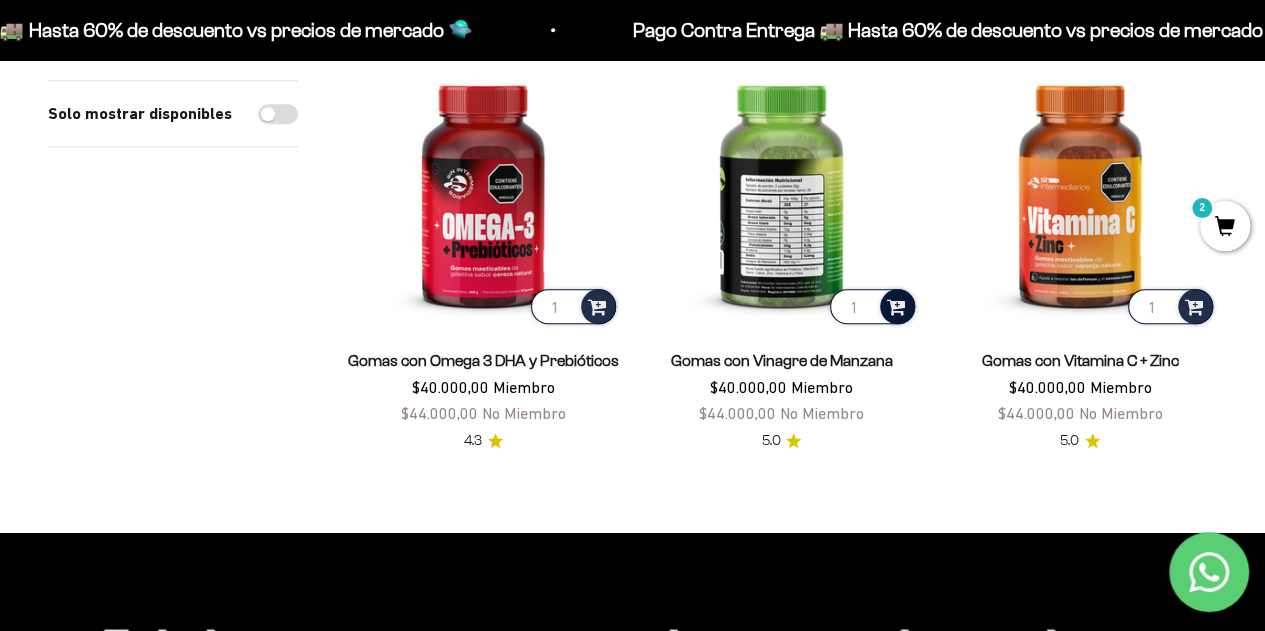 click at bounding box center (896, 305) 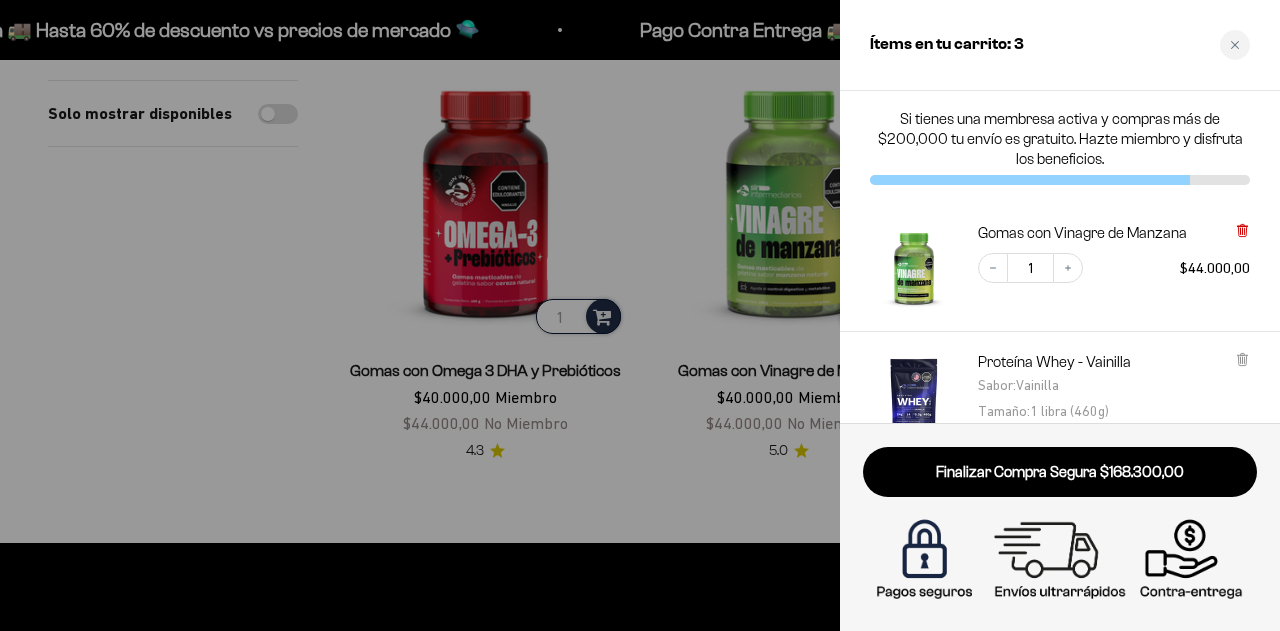 click 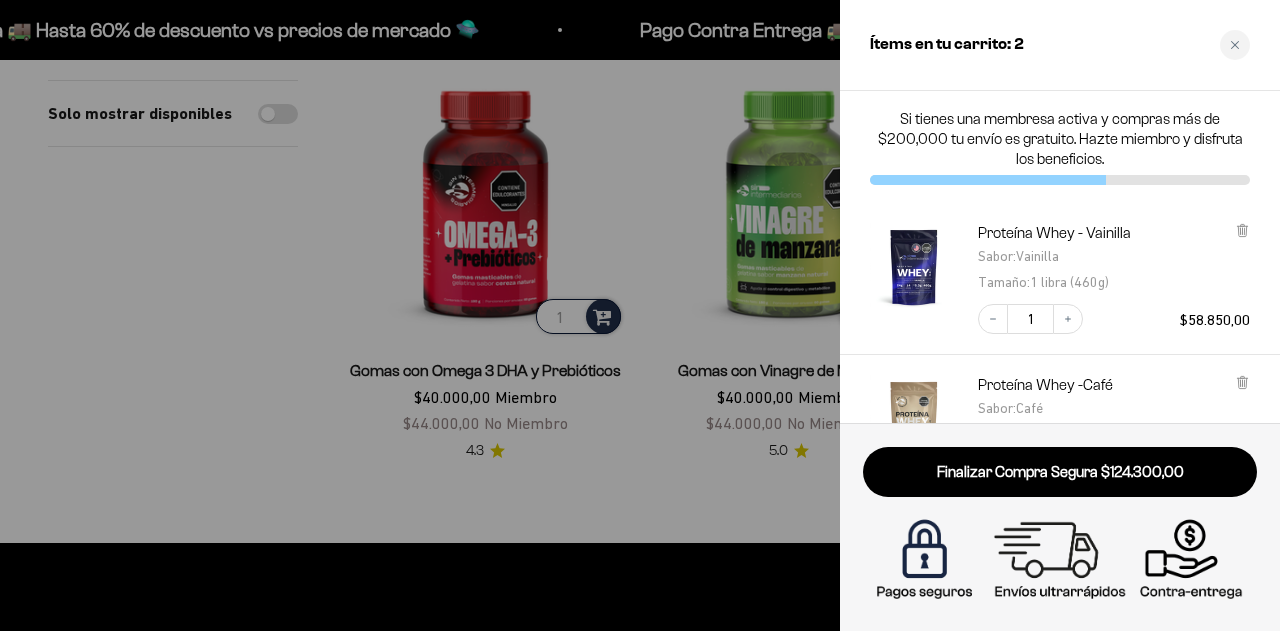 click at bounding box center [640, 315] 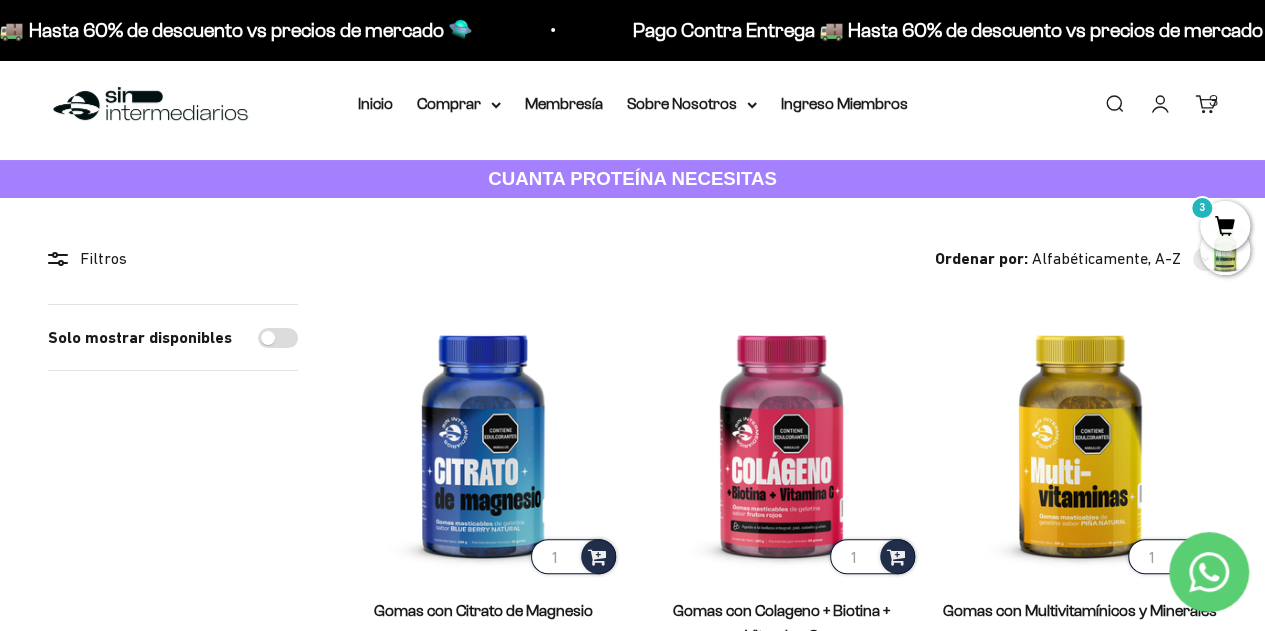 scroll, scrollTop: 0, scrollLeft: 0, axis: both 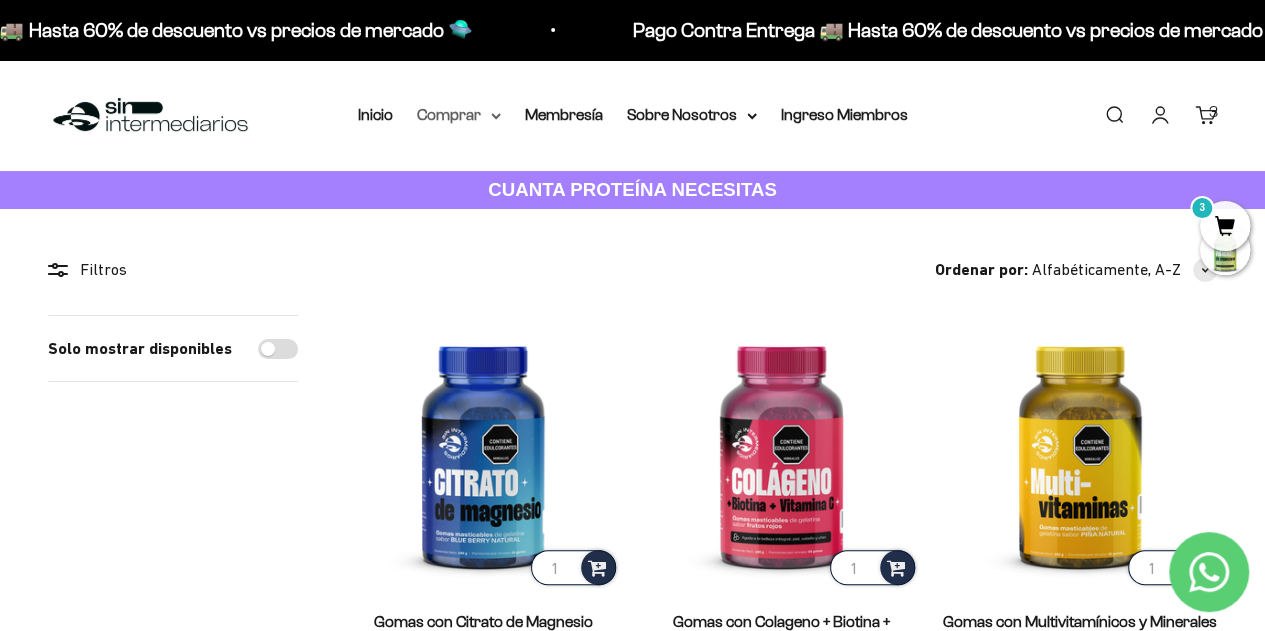 click on "Comprar" at bounding box center [459, 115] 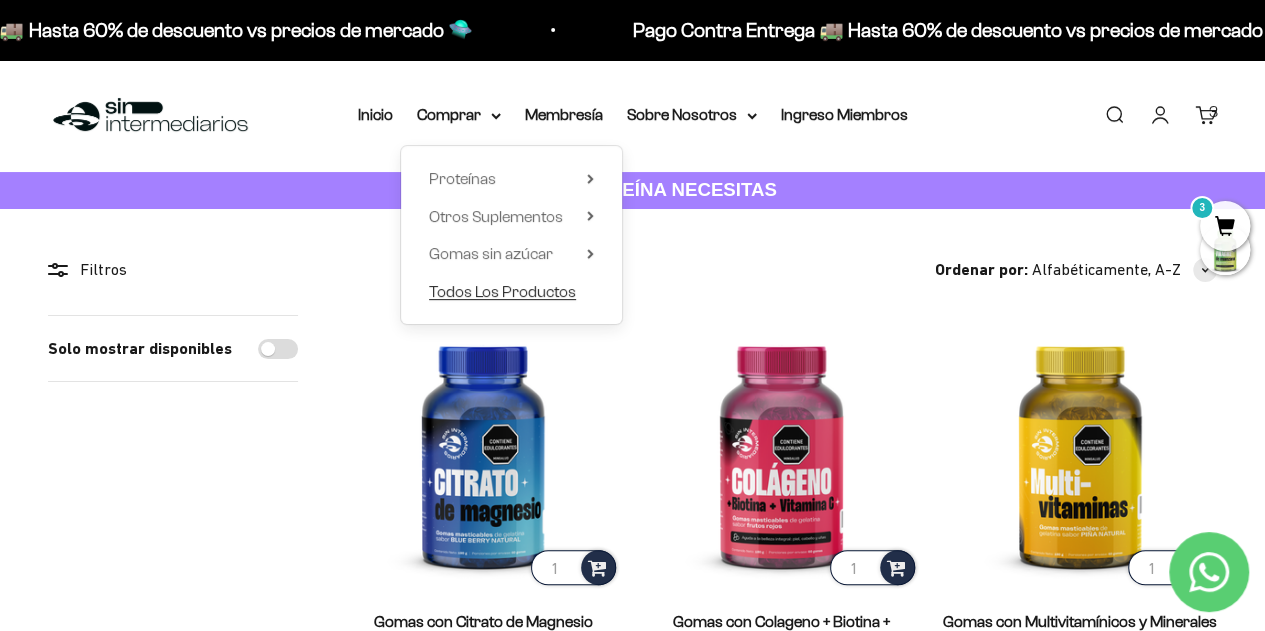 click on "Todos Los Productos" at bounding box center (502, 291) 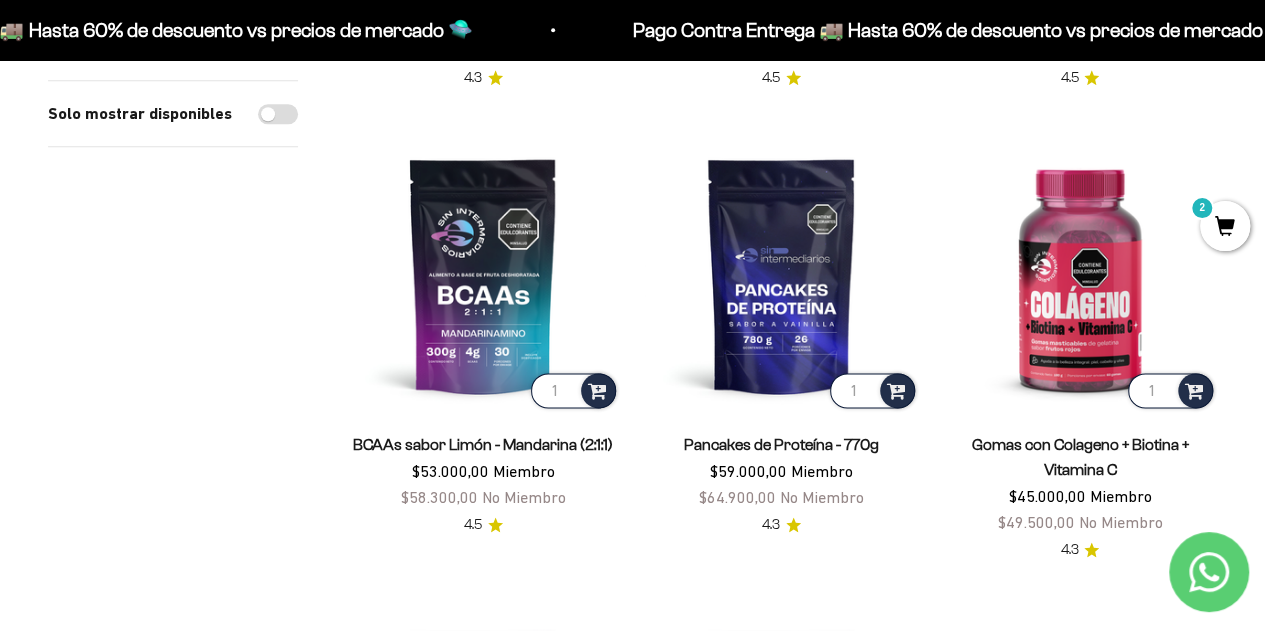 scroll, scrollTop: 1072, scrollLeft: 0, axis: vertical 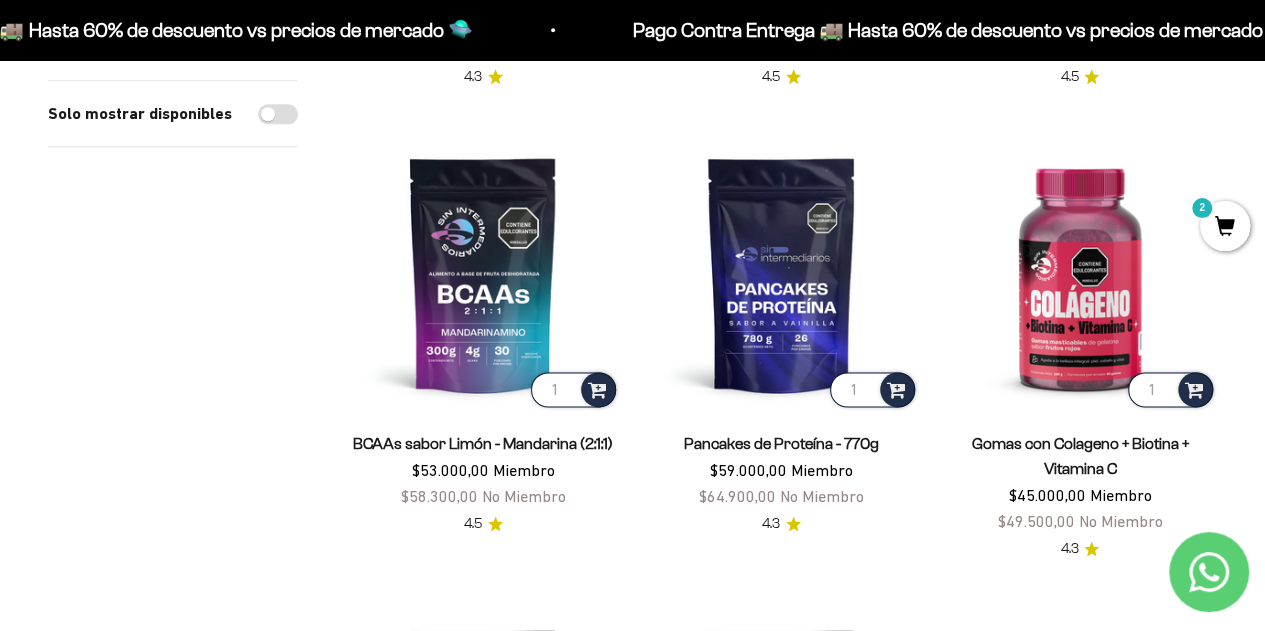 click on "BCAAs sabor Limón - Mandarina (2:1:1)" at bounding box center (483, 443) 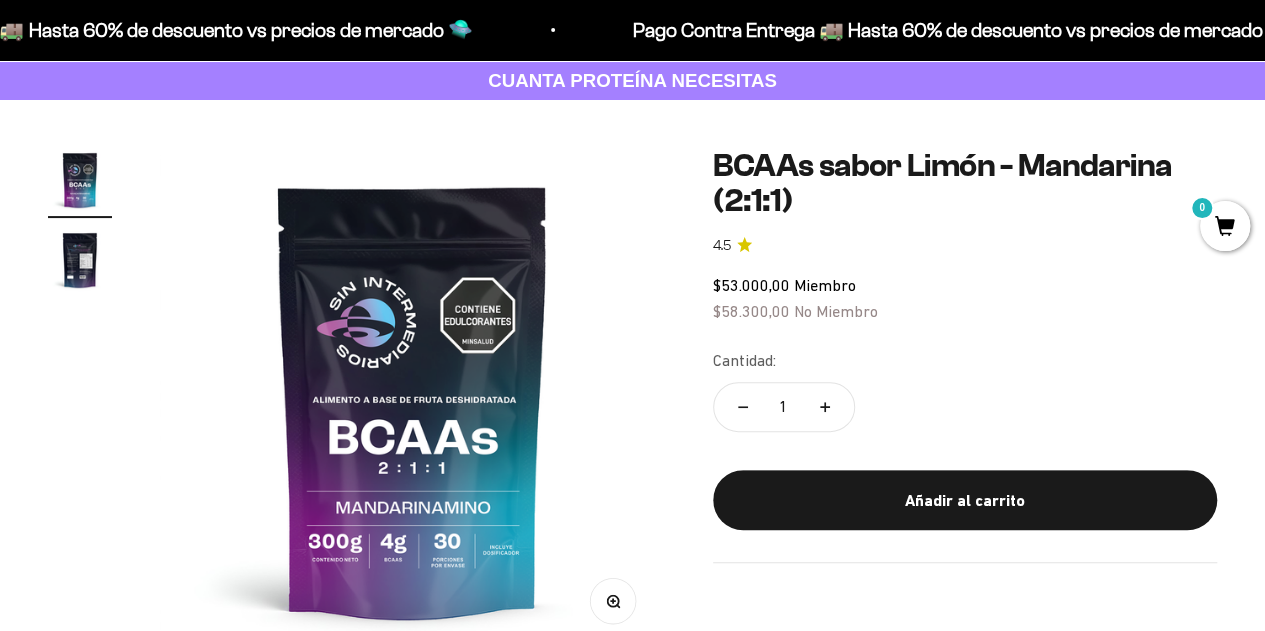 scroll, scrollTop: 382, scrollLeft: 0, axis: vertical 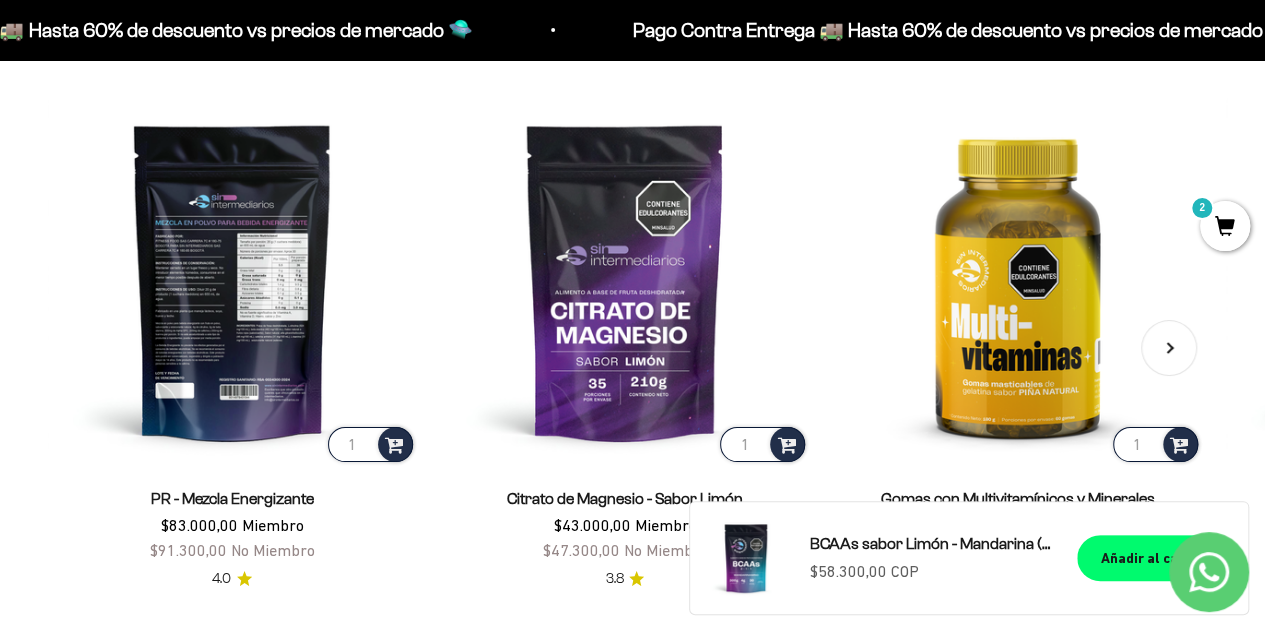 click at bounding box center [232, 281] 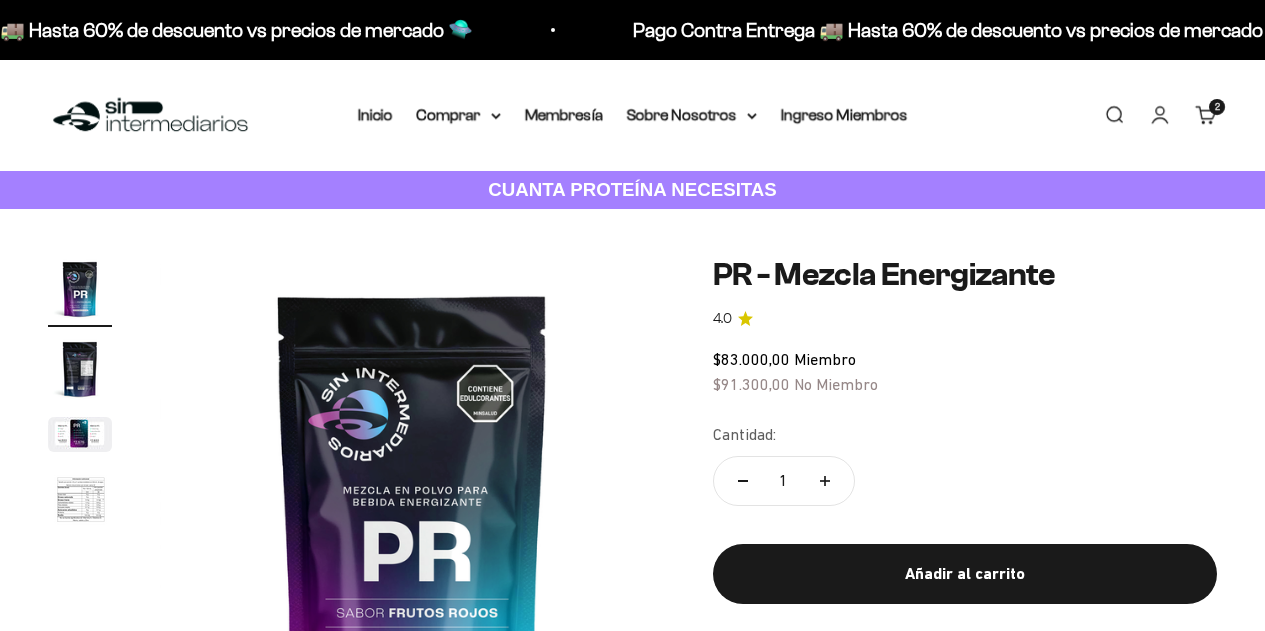 scroll, scrollTop: 0, scrollLeft: 0, axis: both 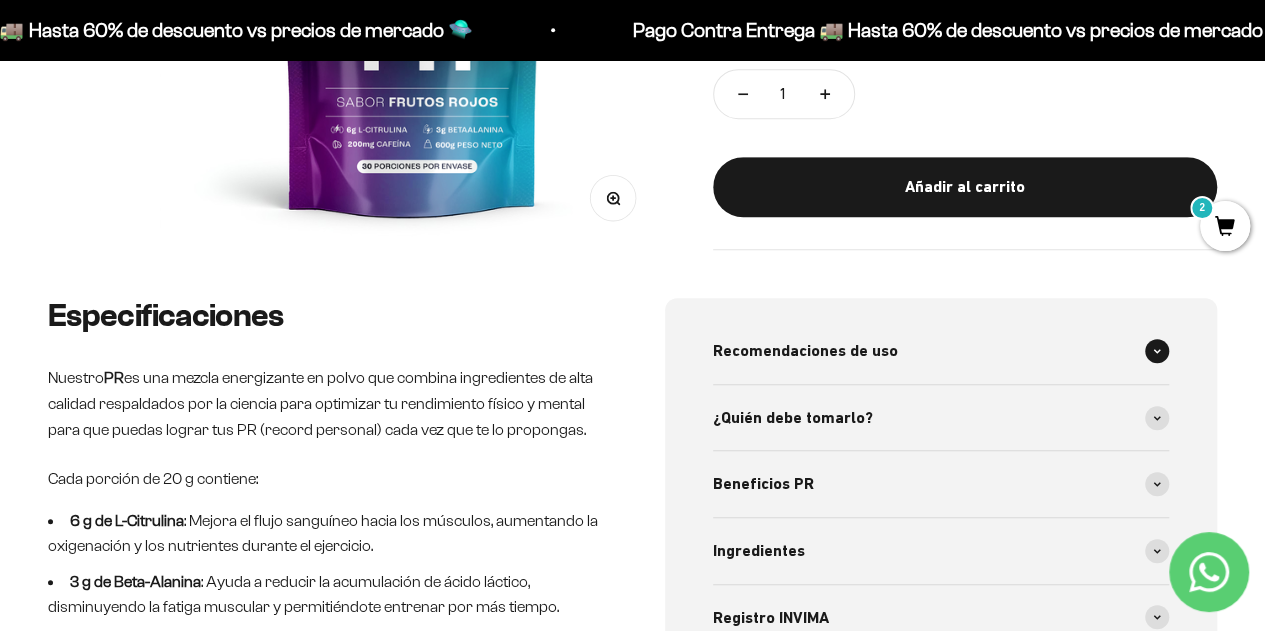 click on "Recomendaciones de uso" at bounding box center (941, 351) 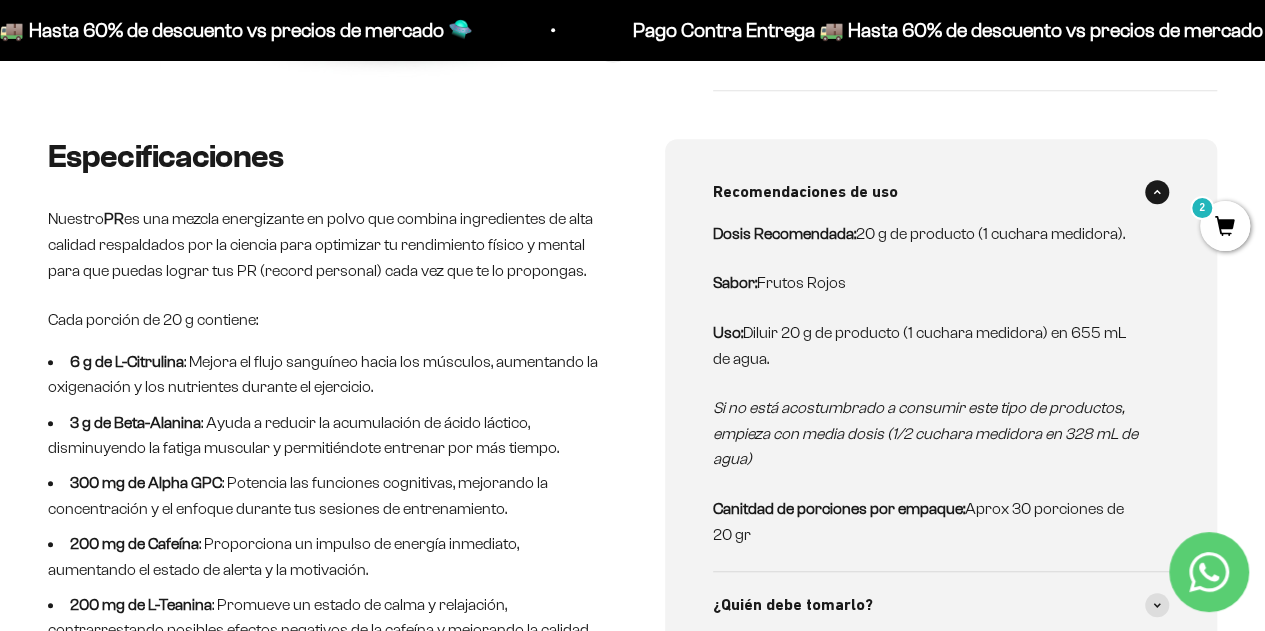 scroll, scrollTop: 649, scrollLeft: 0, axis: vertical 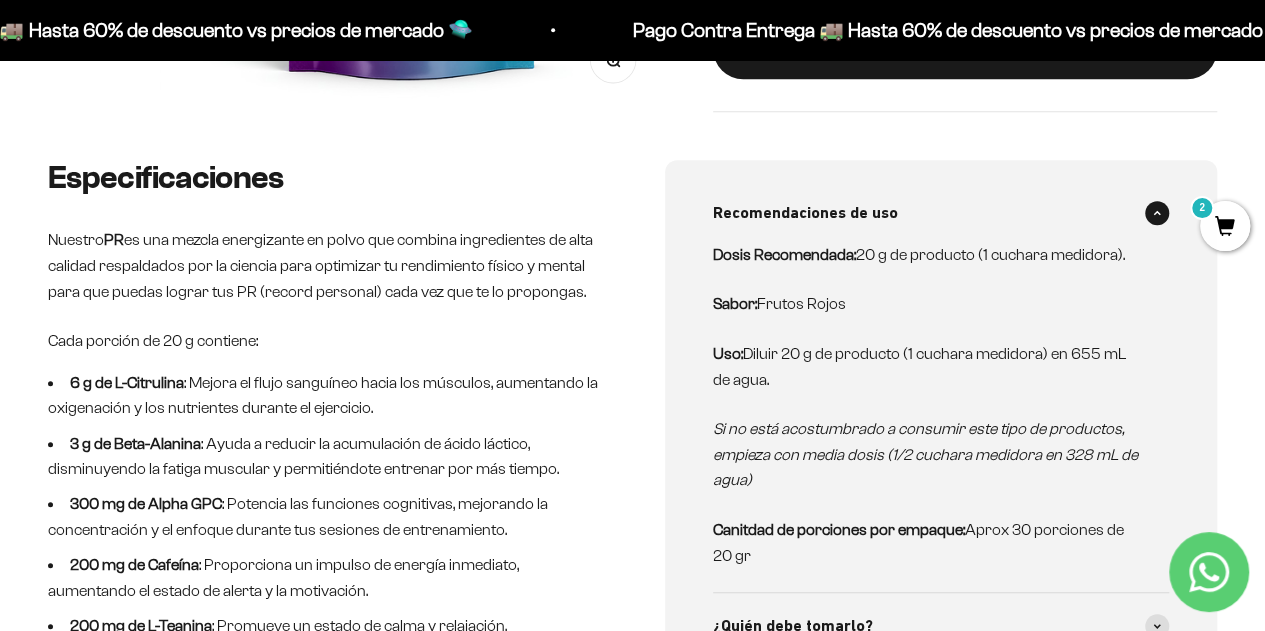 click on "Recomendaciones de uso" at bounding box center [941, 213] 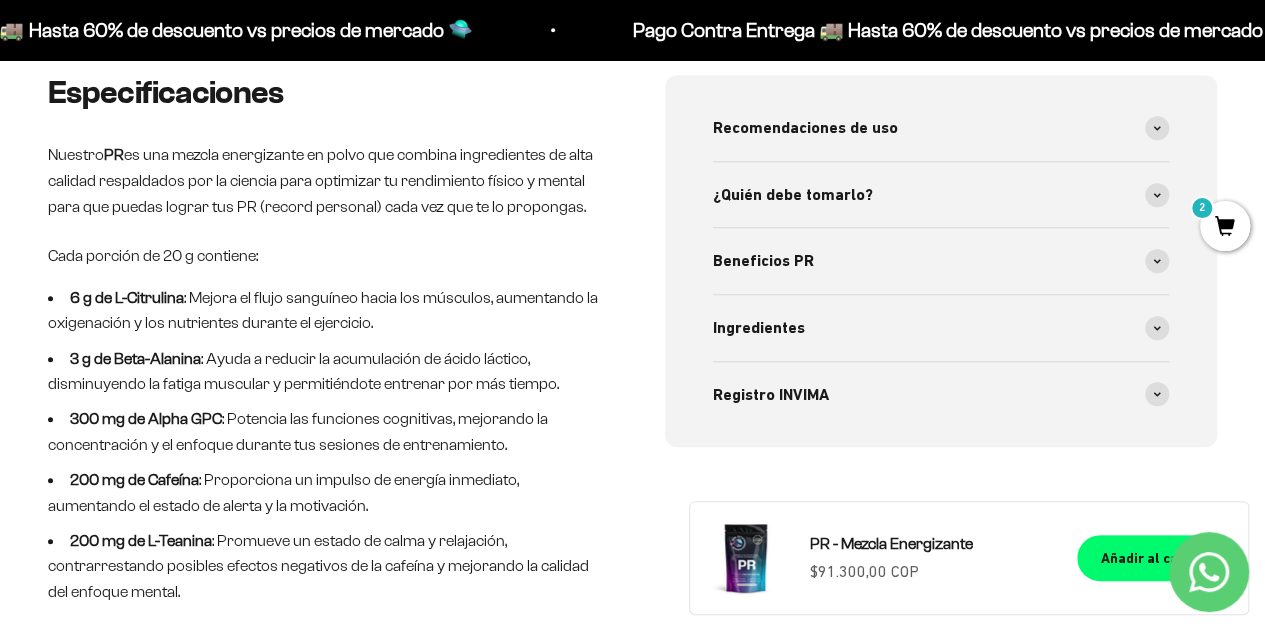 scroll, scrollTop: 739, scrollLeft: 0, axis: vertical 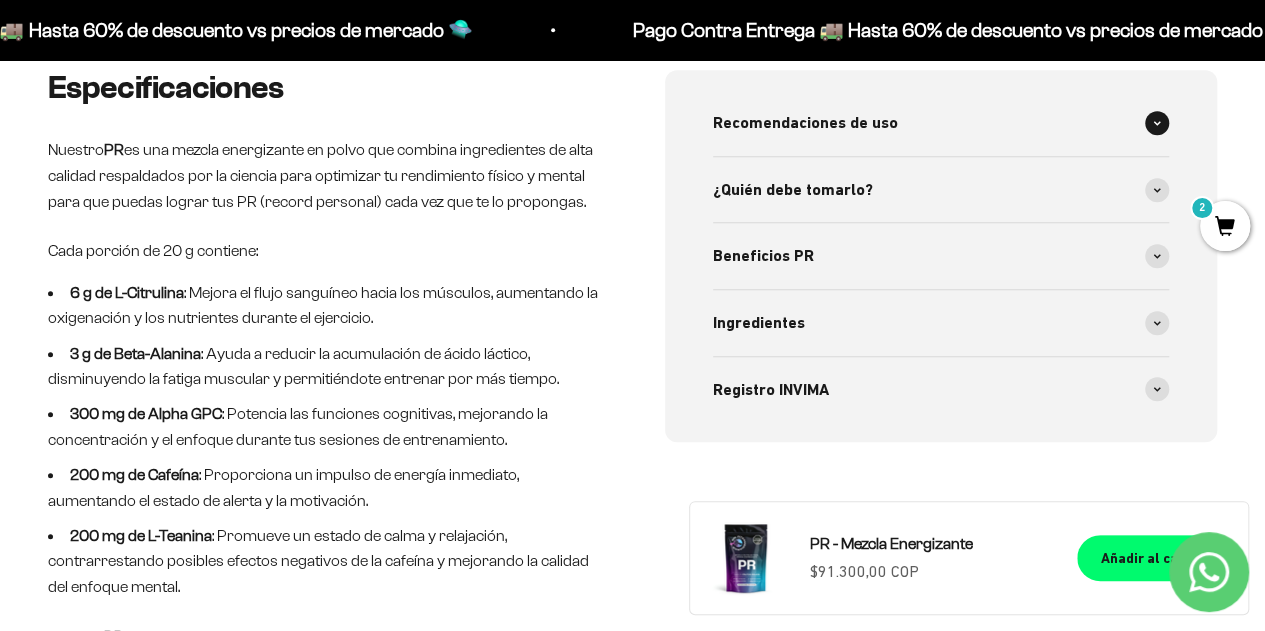 click on "Recomendaciones de uso" at bounding box center (941, 123) 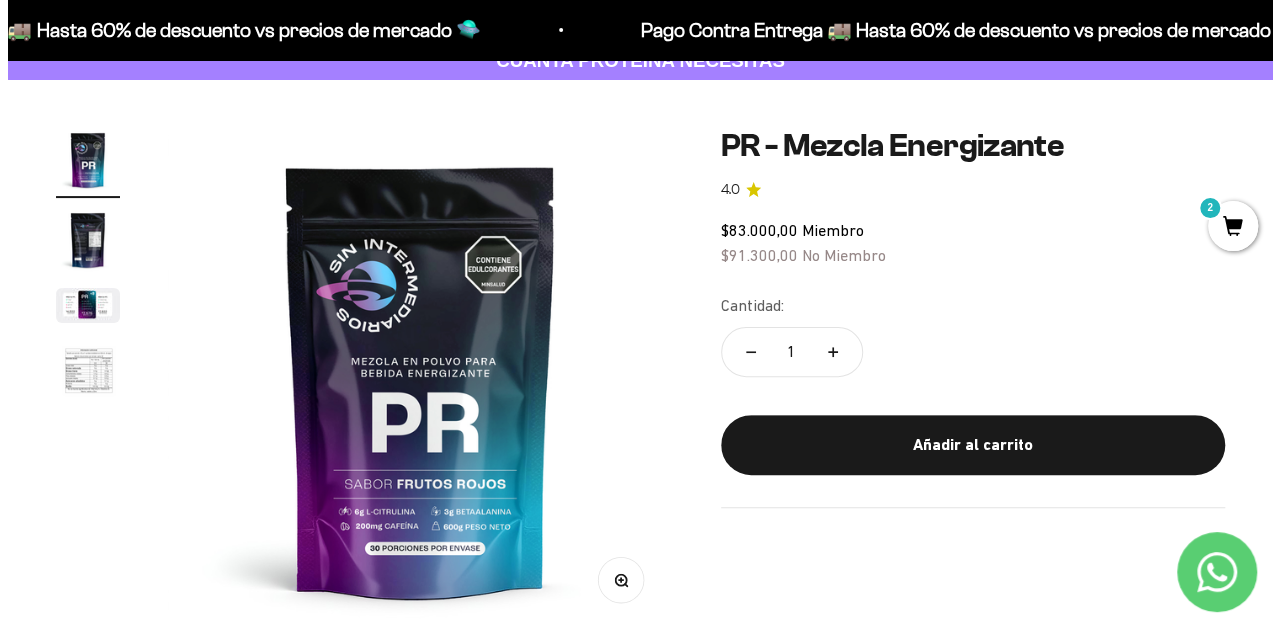 scroll, scrollTop: 127, scrollLeft: 0, axis: vertical 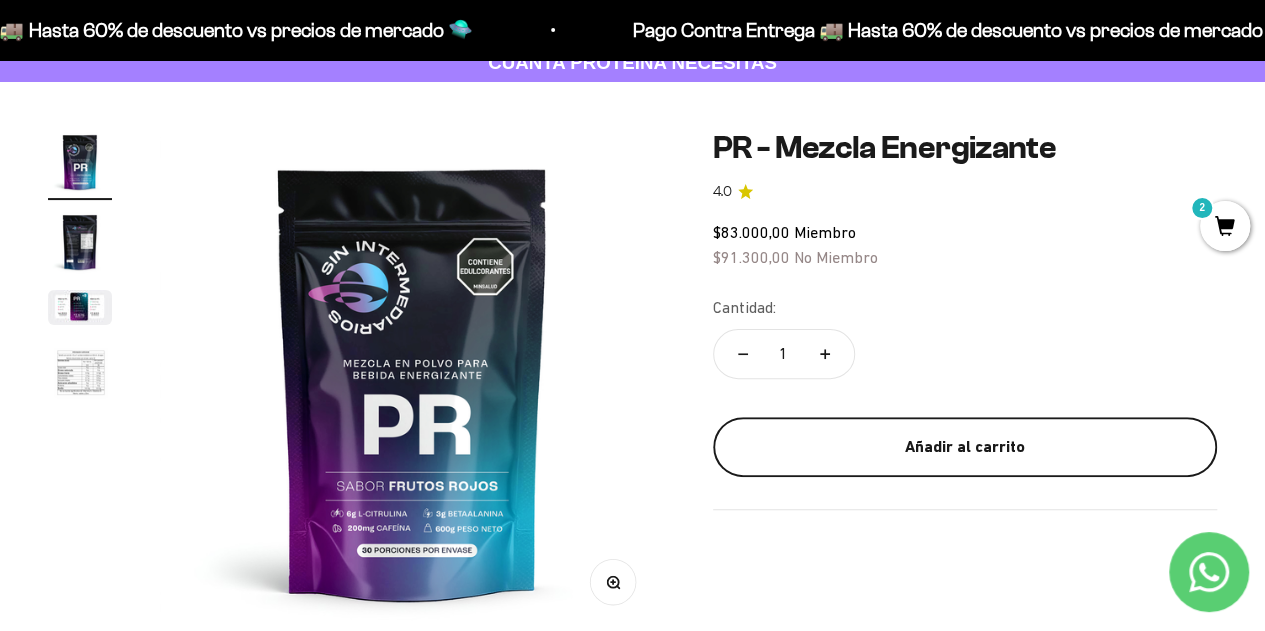 click on "Añadir al carrito" at bounding box center [965, 447] 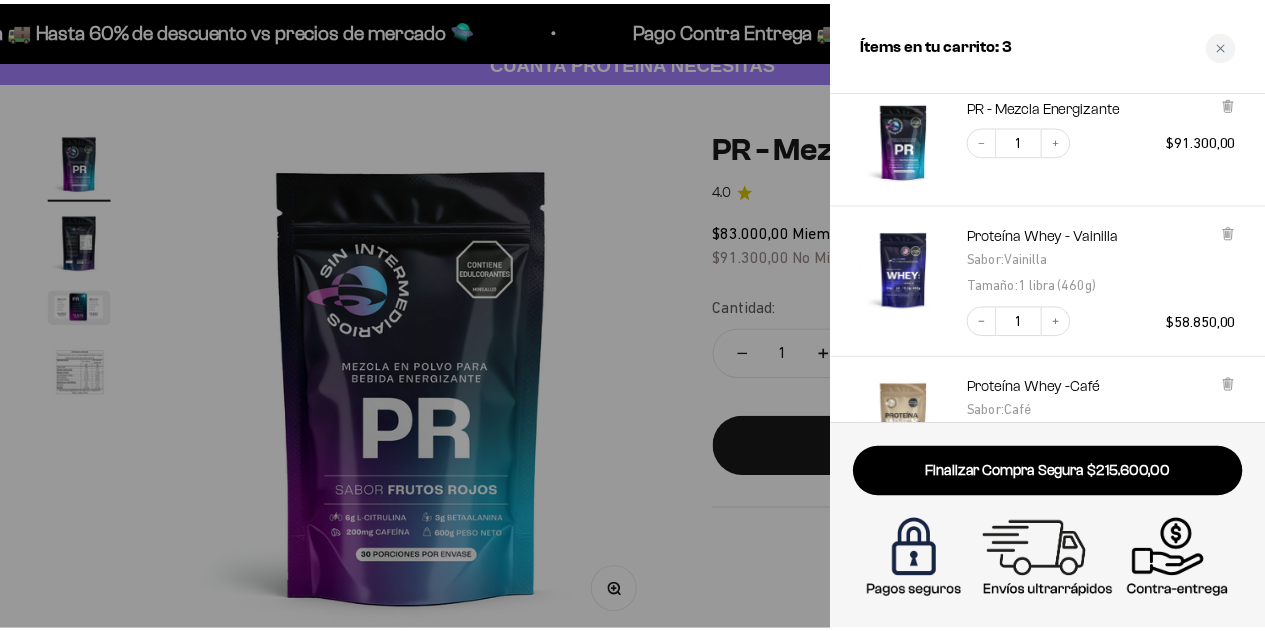 scroll, scrollTop: 152, scrollLeft: 0, axis: vertical 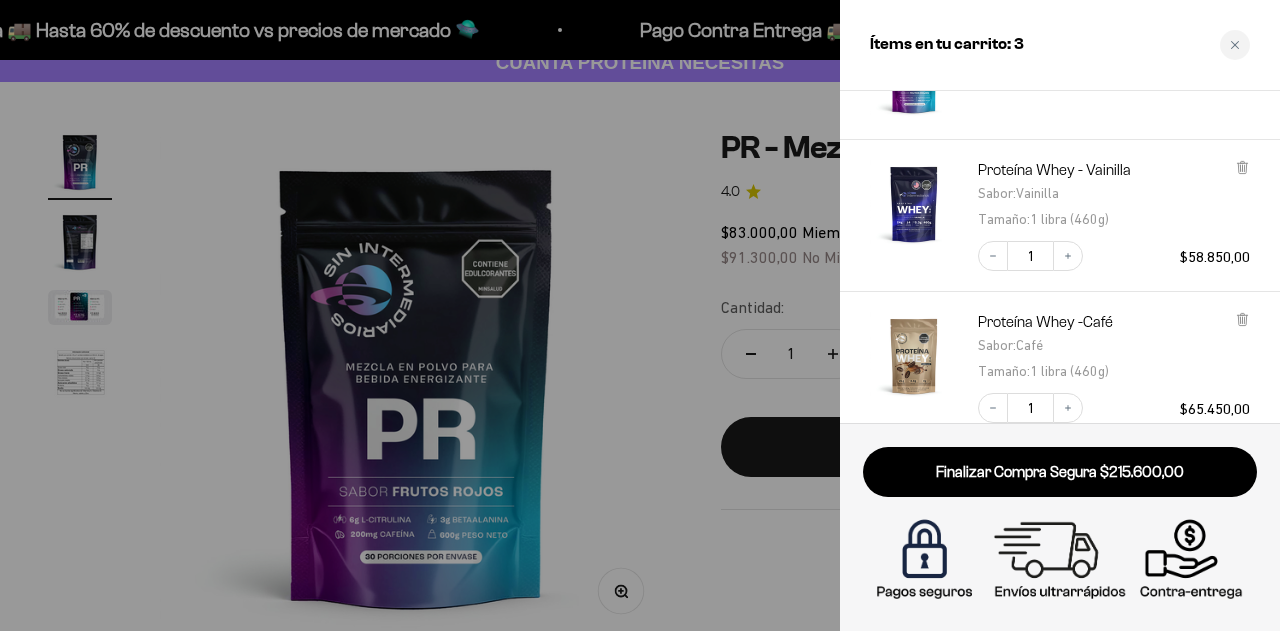 click at bounding box center (640, 315) 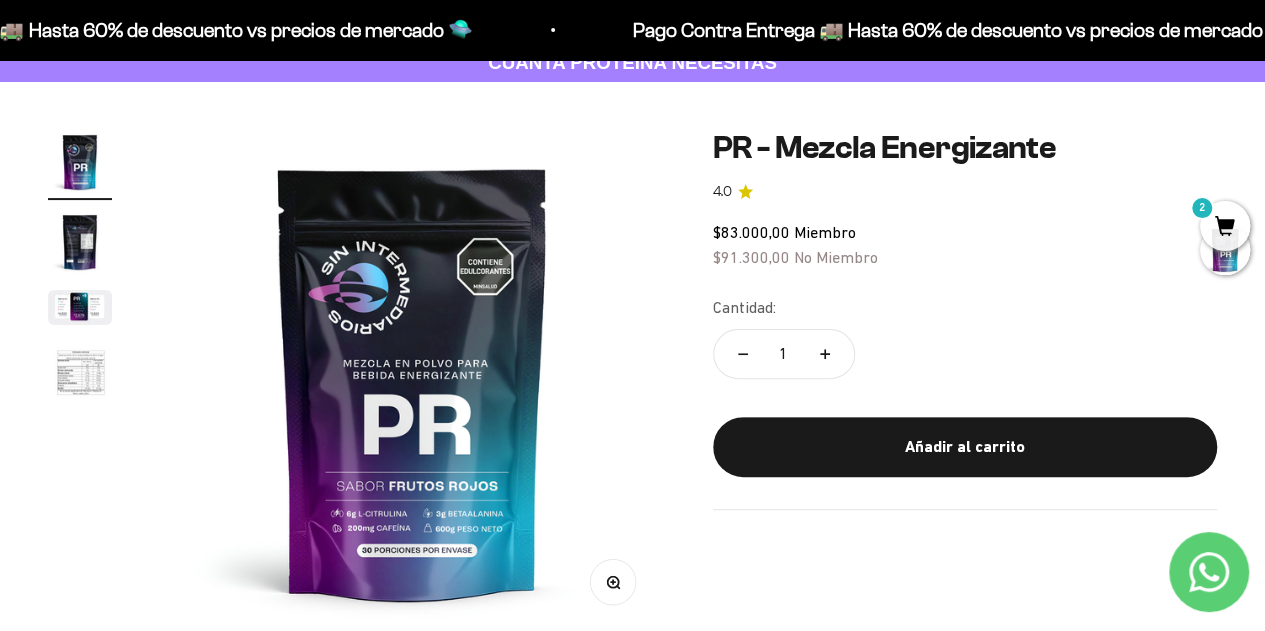 scroll, scrollTop: 0, scrollLeft: 0, axis: both 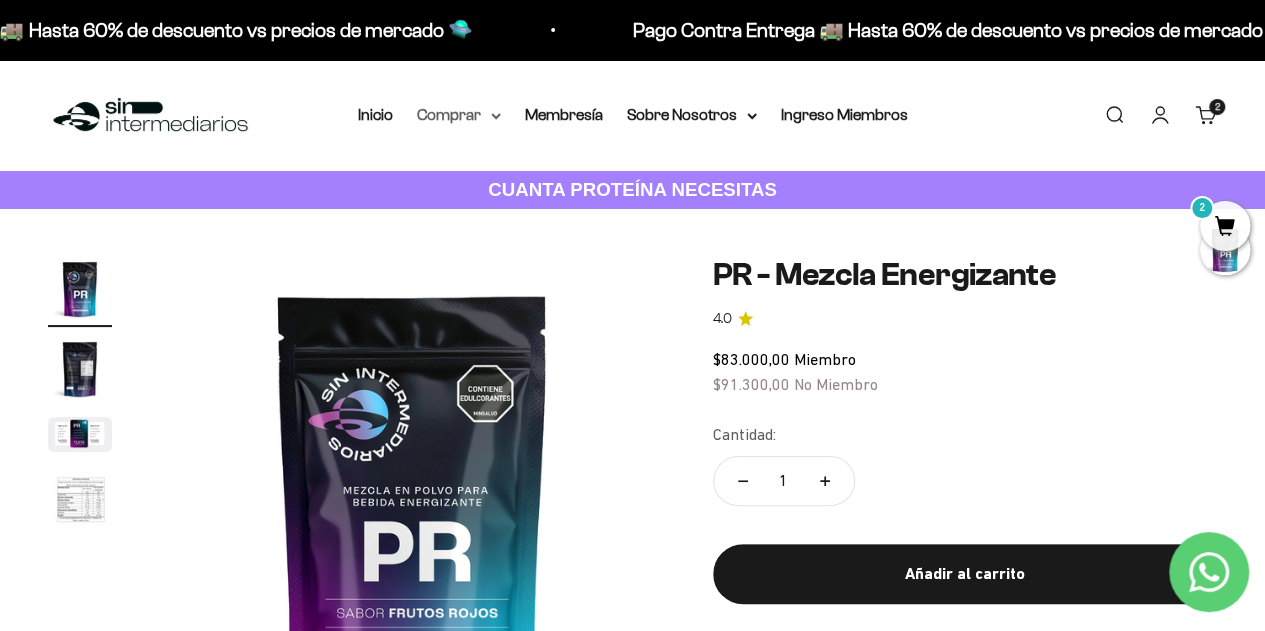 click 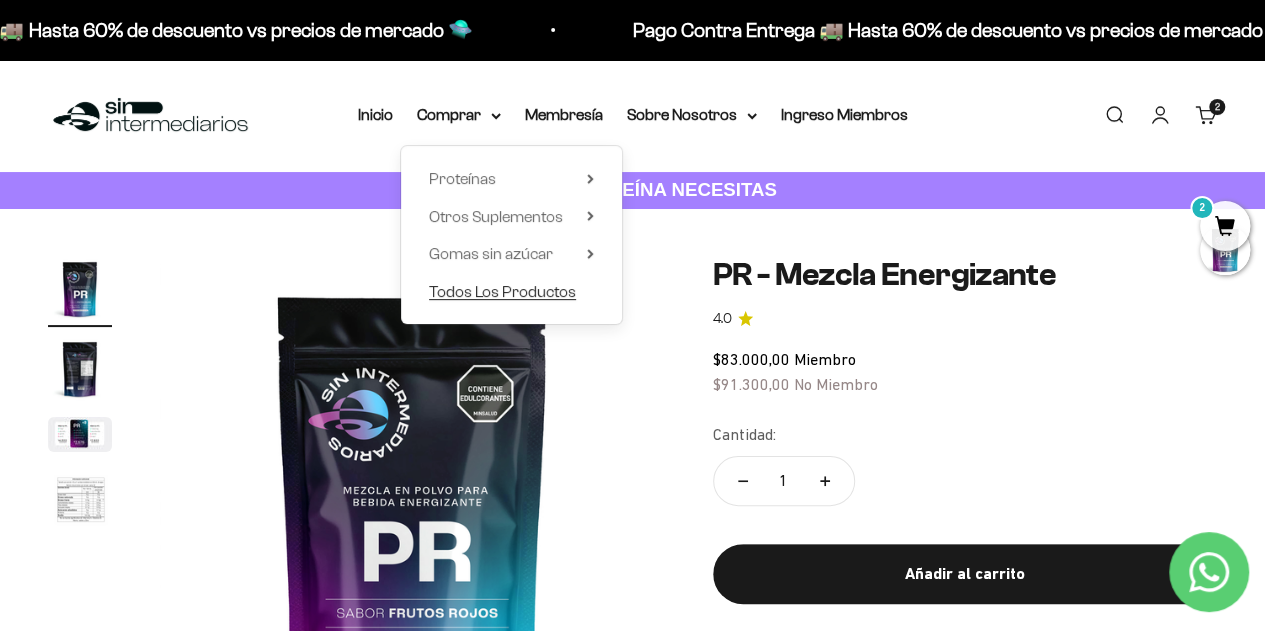 click on "Todos Los Productos" at bounding box center [502, 291] 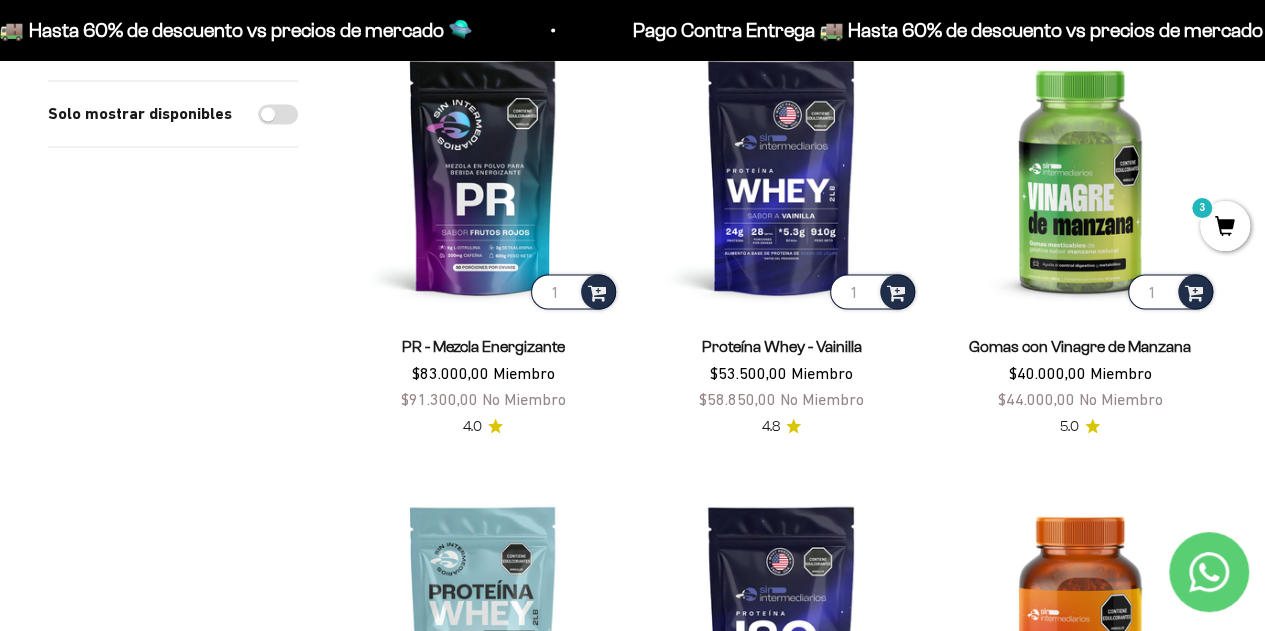 scroll, scrollTop: 1630, scrollLeft: 0, axis: vertical 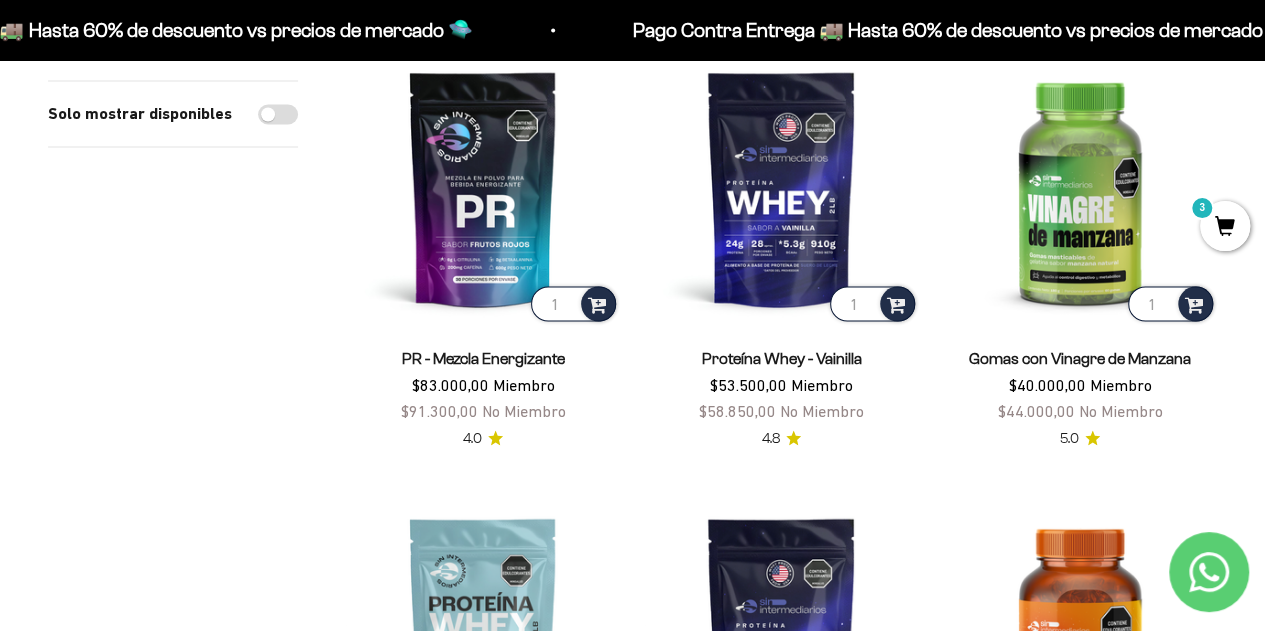 click on "Solo mostrar disponibles" at bounding box center [278, 114] 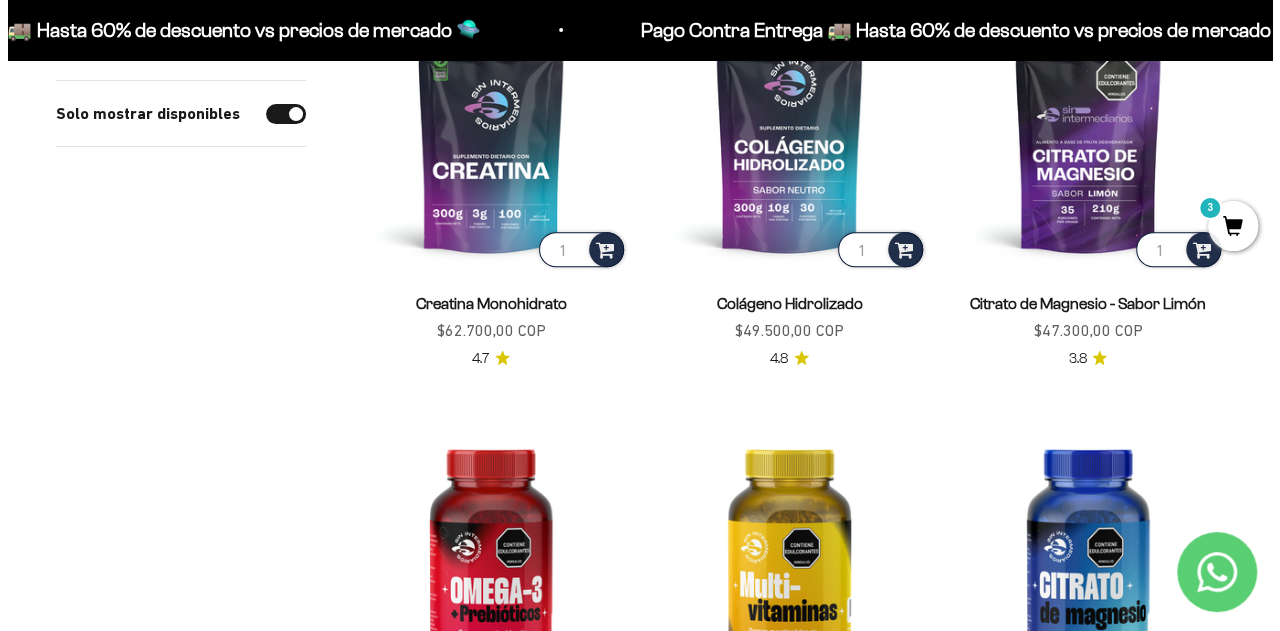 scroll, scrollTop: 0, scrollLeft: 0, axis: both 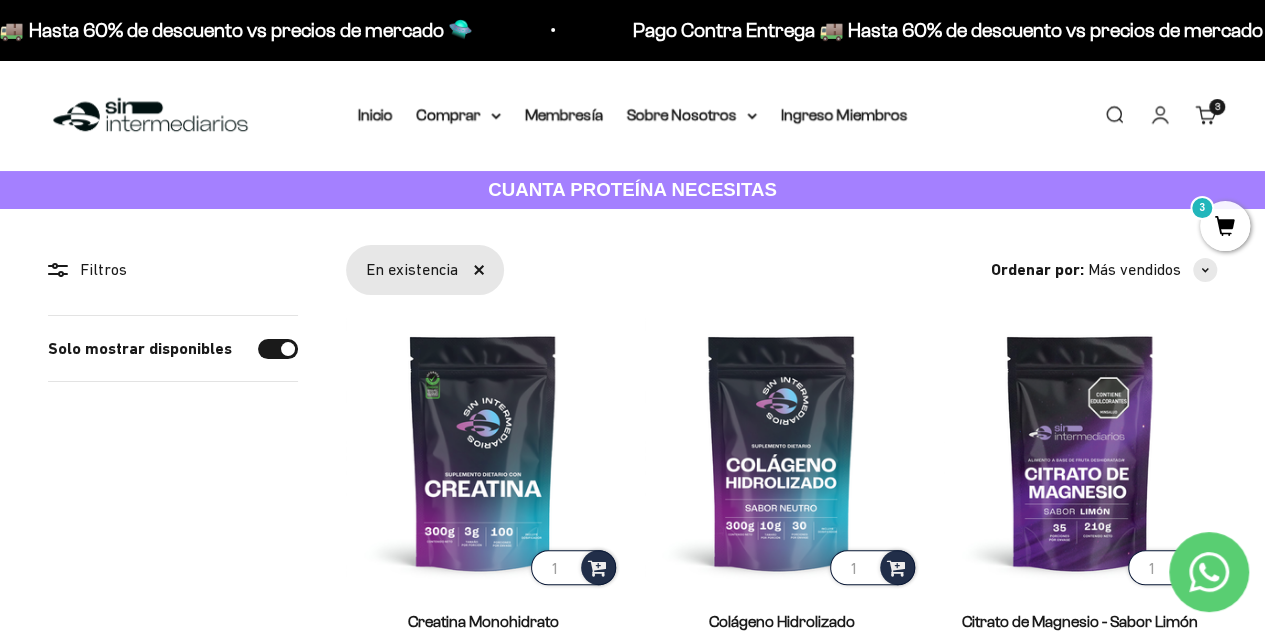click on "3" at bounding box center (1225, 226) 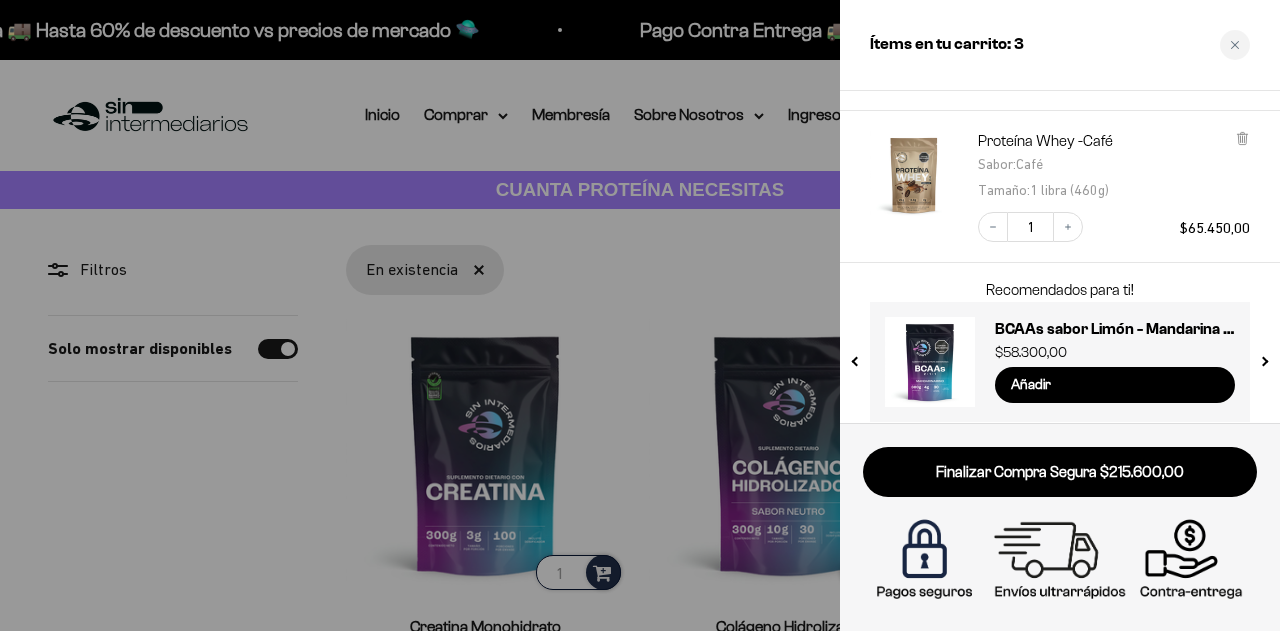 scroll, scrollTop: 345, scrollLeft: 0, axis: vertical 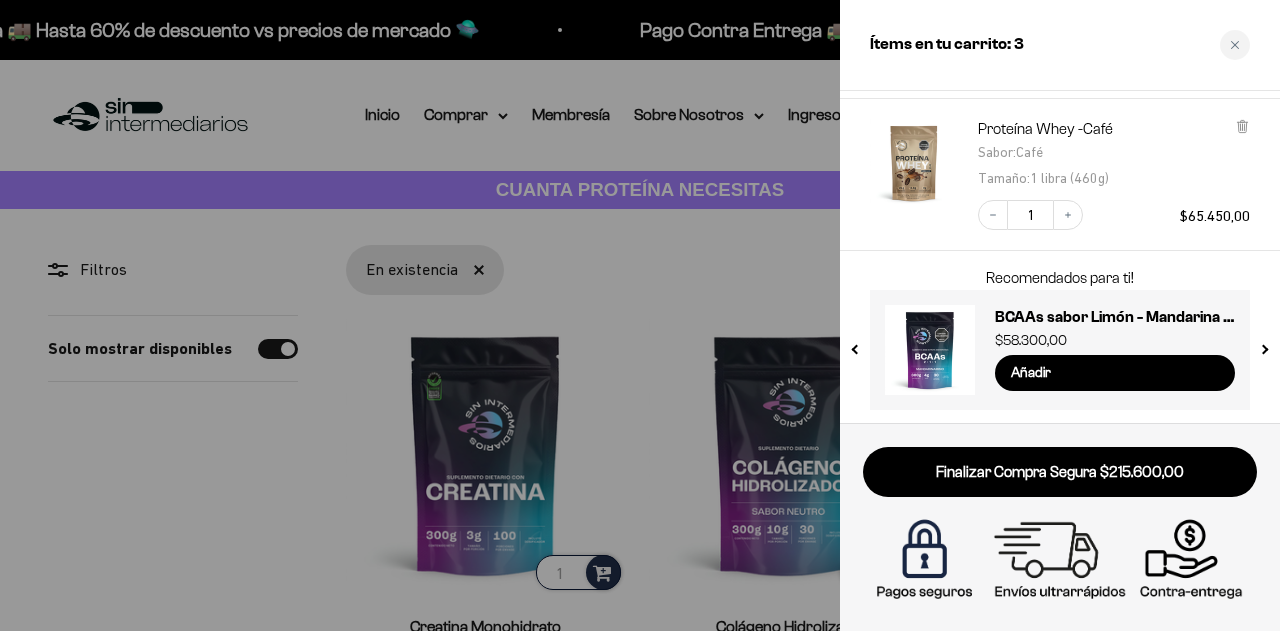 click on "Añadir" at bounding box center [1115, 373] 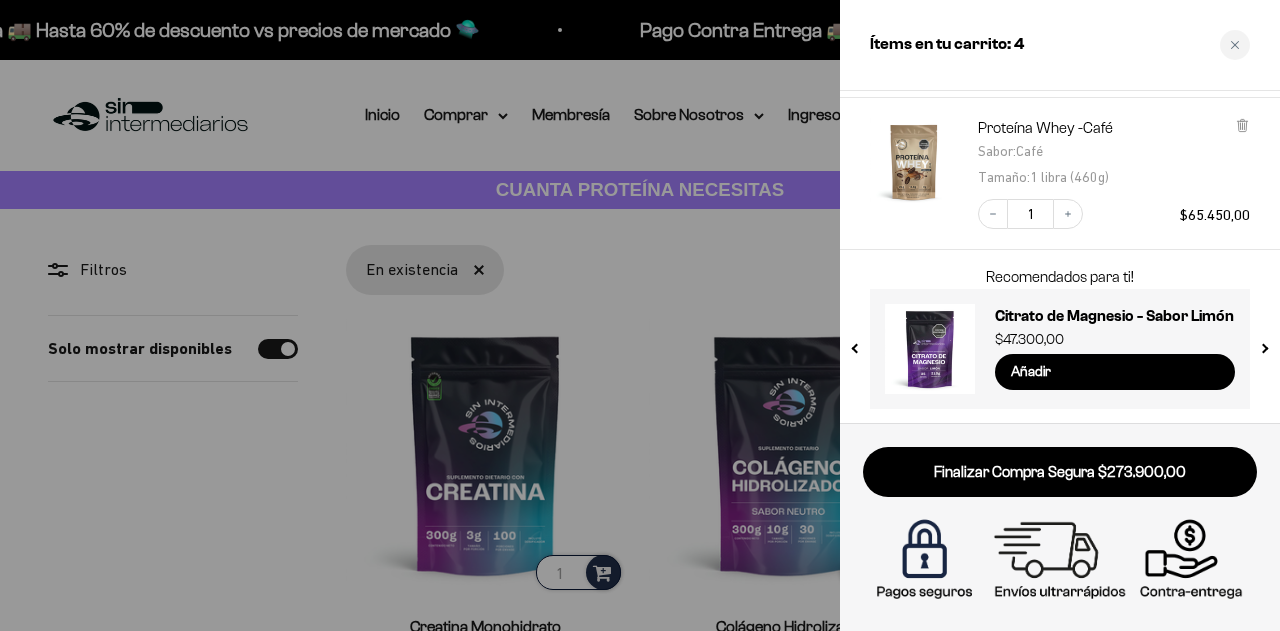scroll, scrollTop: 0, scrollLeft: 0, axis: both 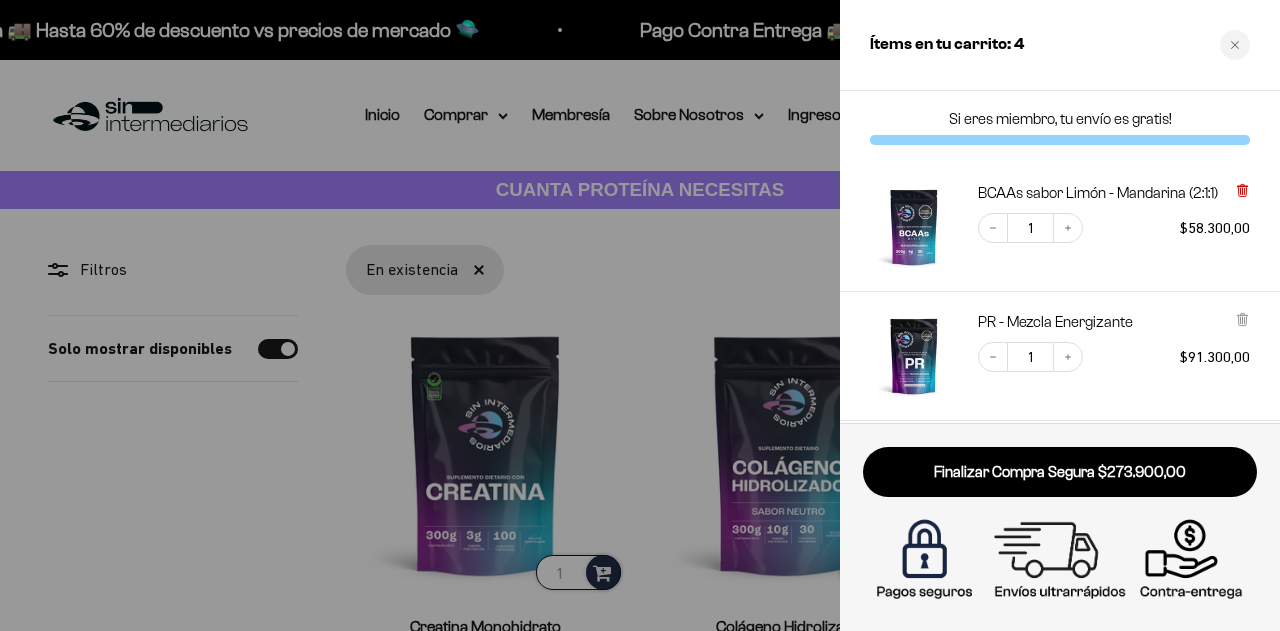 click 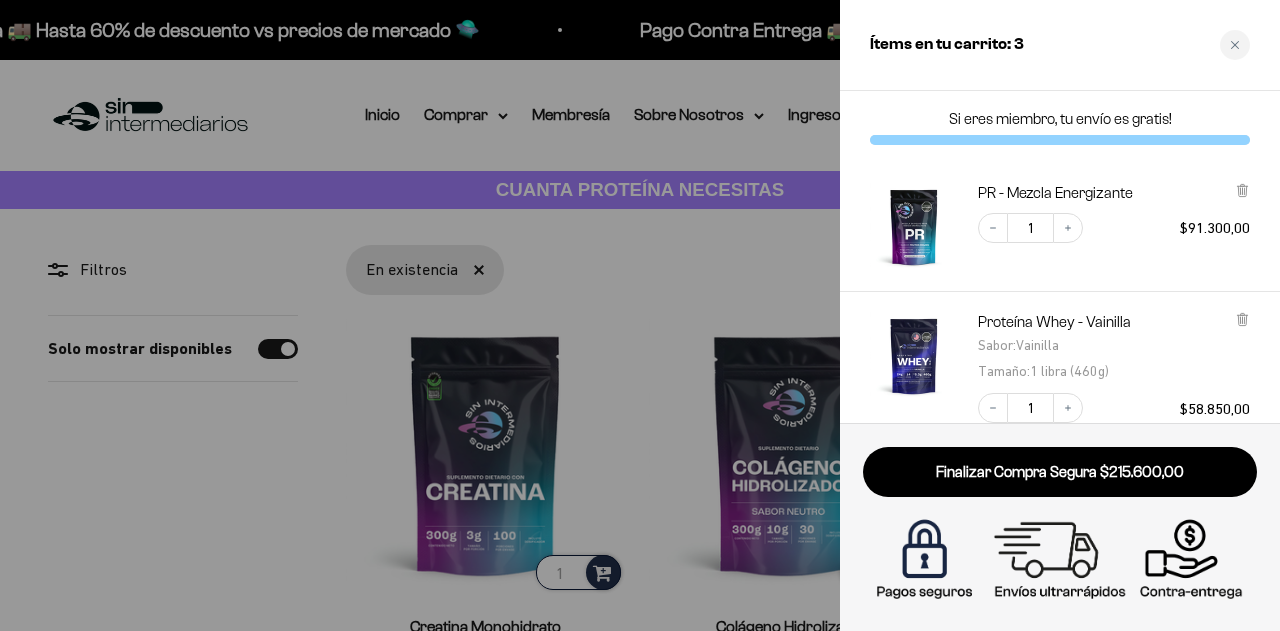 click at bounding box center [640, 315] 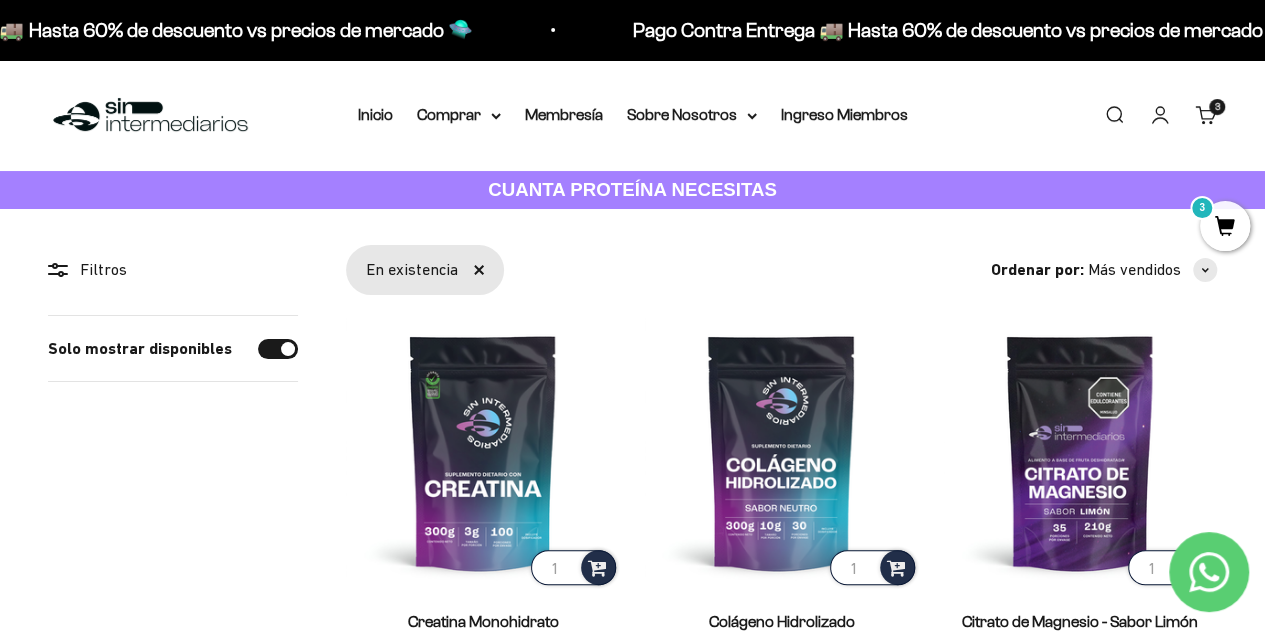 click on "3" at bounding box center (1225, 226) 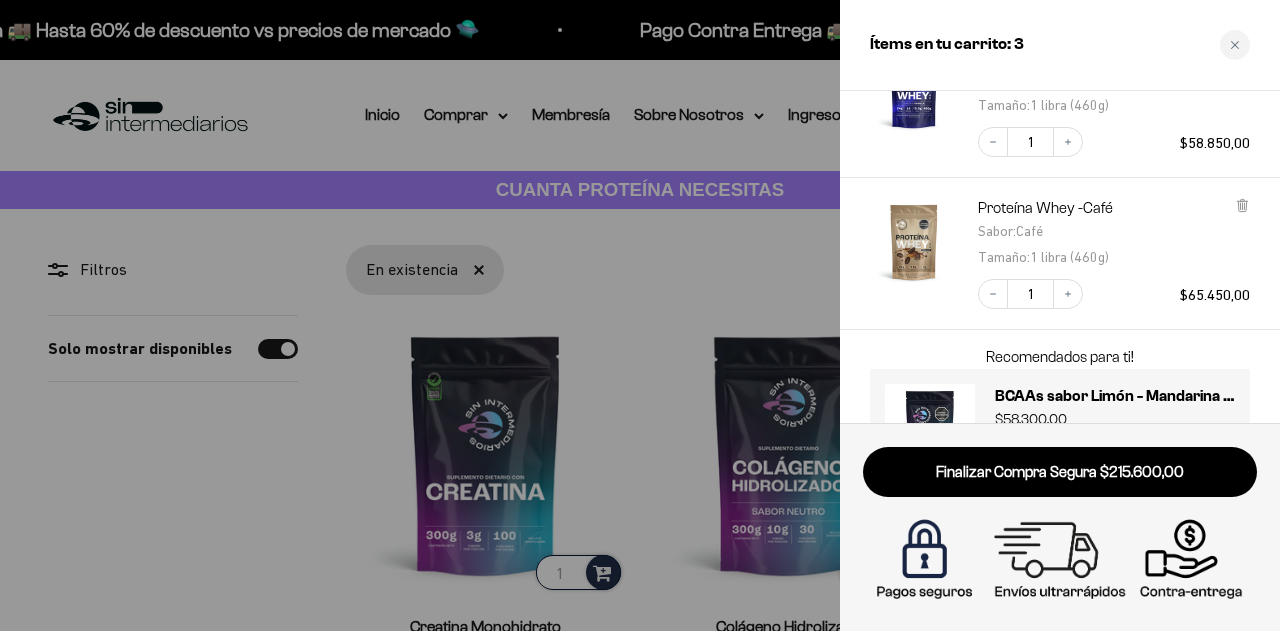 scroll, scrollTop: 346, scrollLeft: 0, axis: vertical 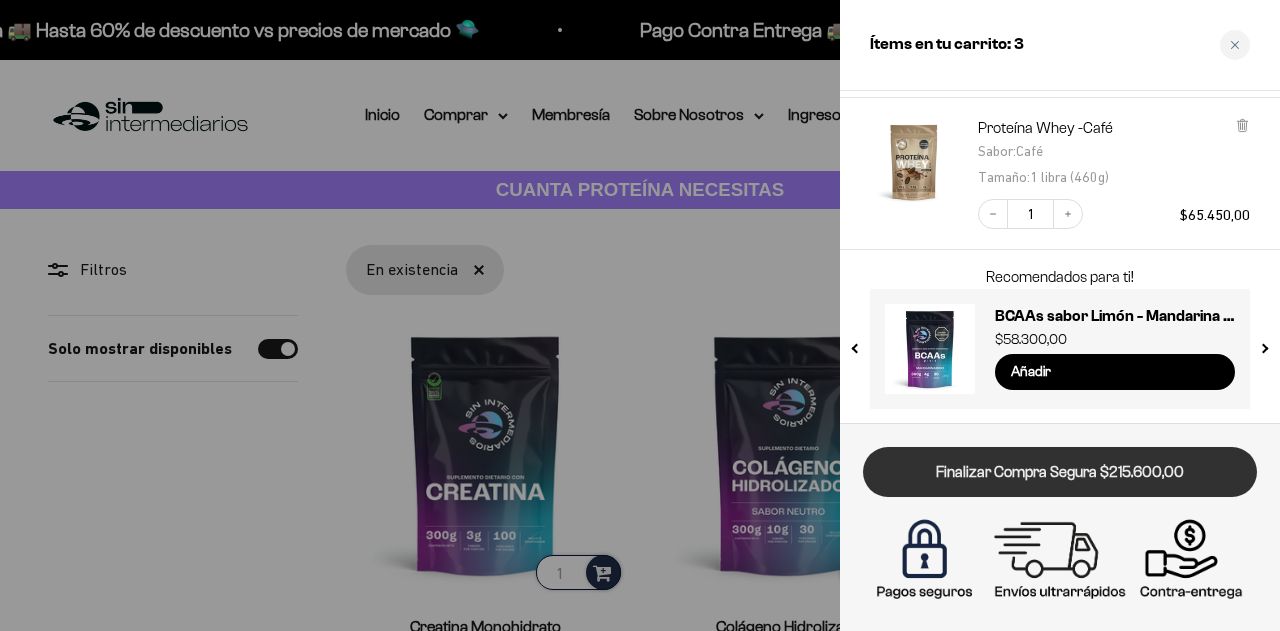 click on "Finalizar Compra Segura $215.600,00" at bounding box center (1060, 472) 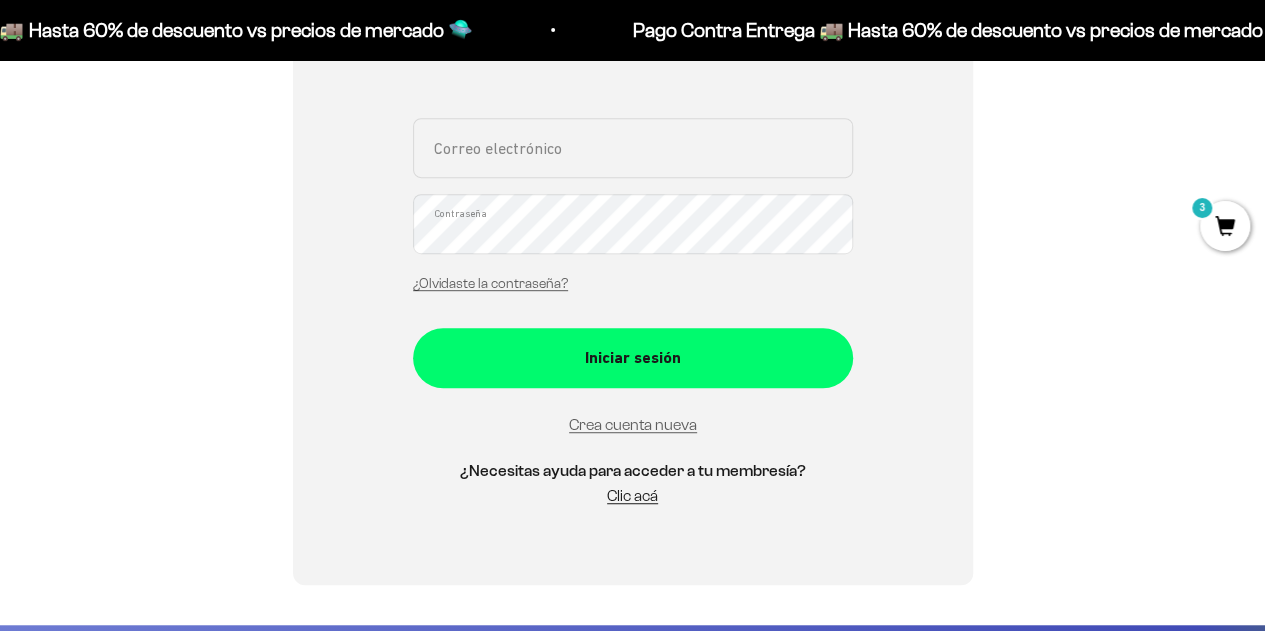 scroll, scrollTop: 428, scrollLeft: 0, axis: vertical 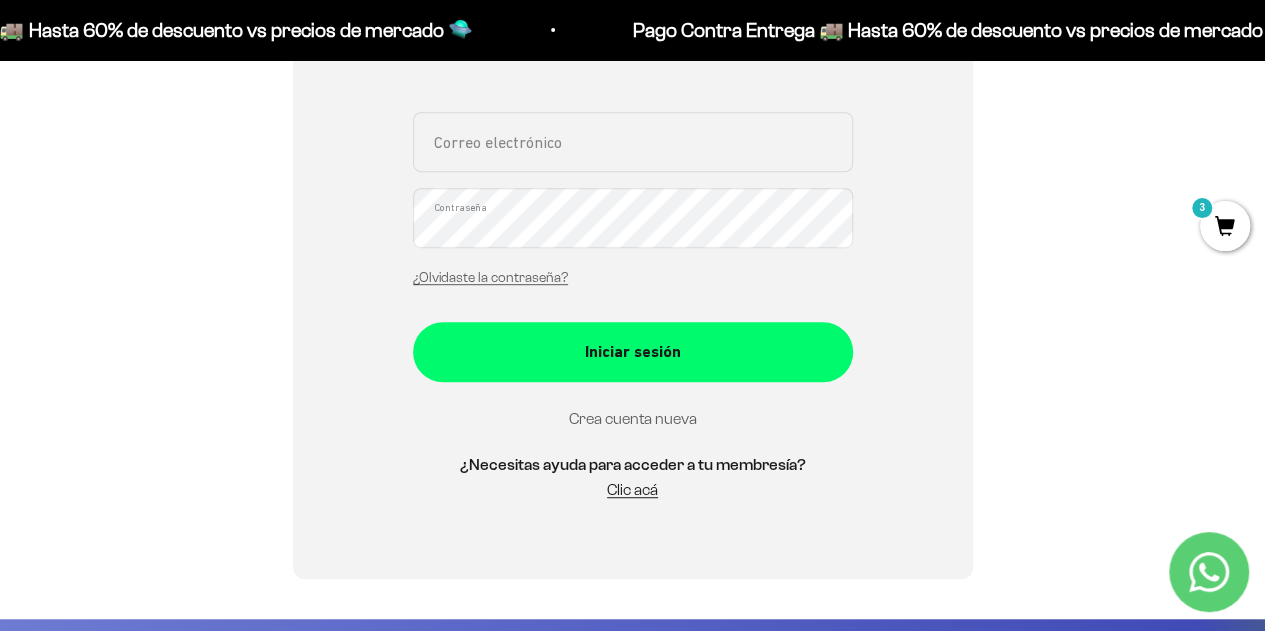 click on "Crea cuenta nueva" at bounding box center (633, 418) 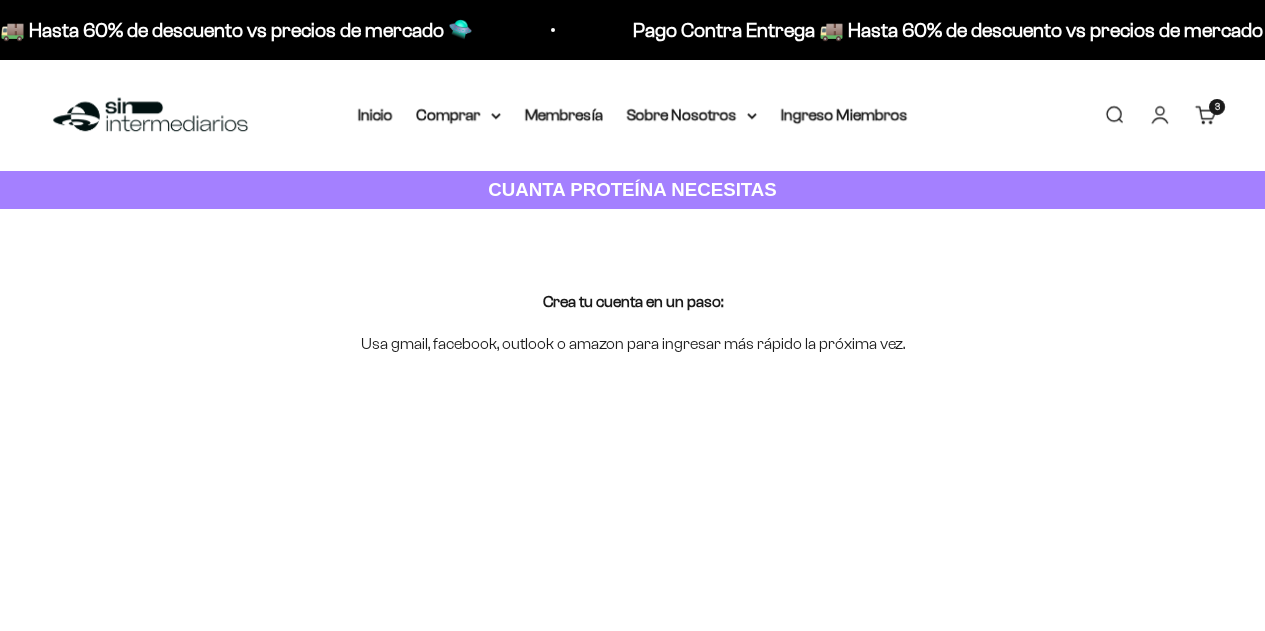scroll, scrollTop: 0, scrollLeft: 0, axis: both 